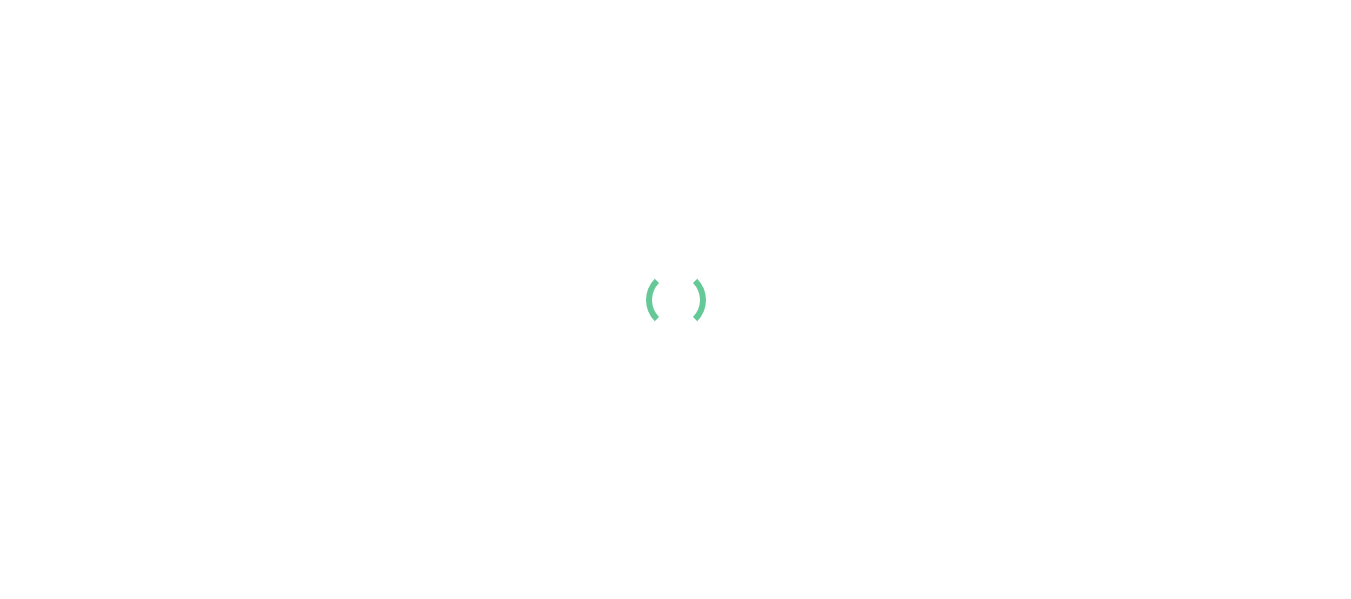 scroll, scrollTop: 0, scrollLeft: 0, axis: both 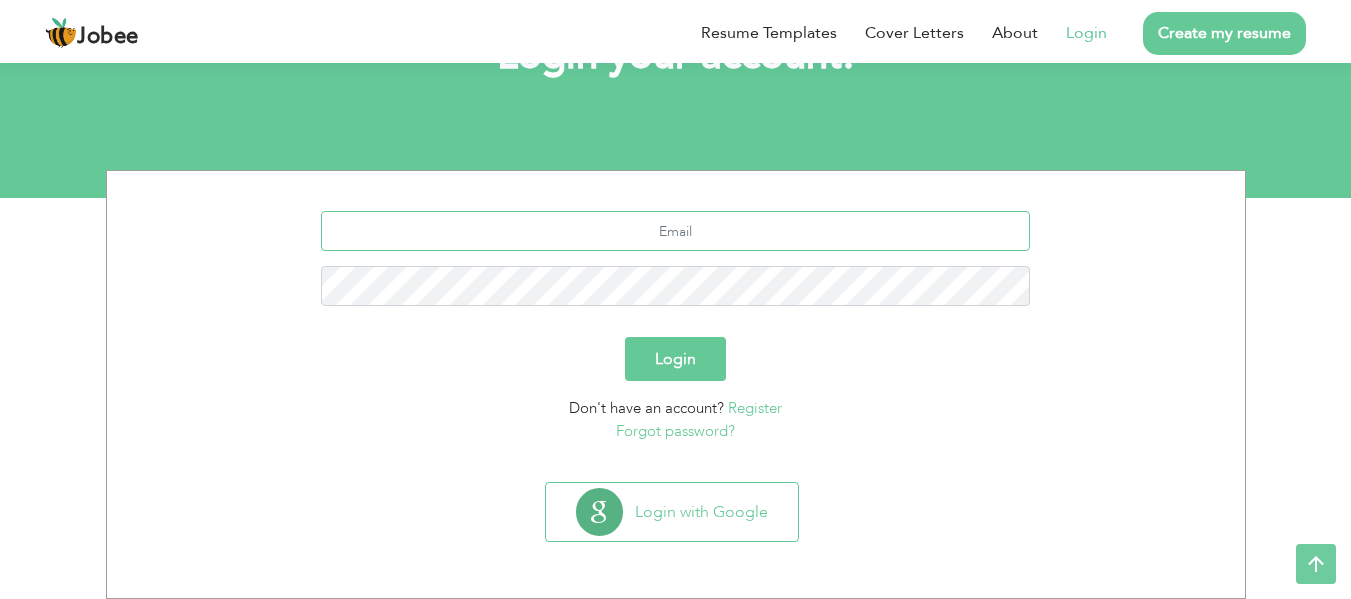 click at bounding box center (675, 231) 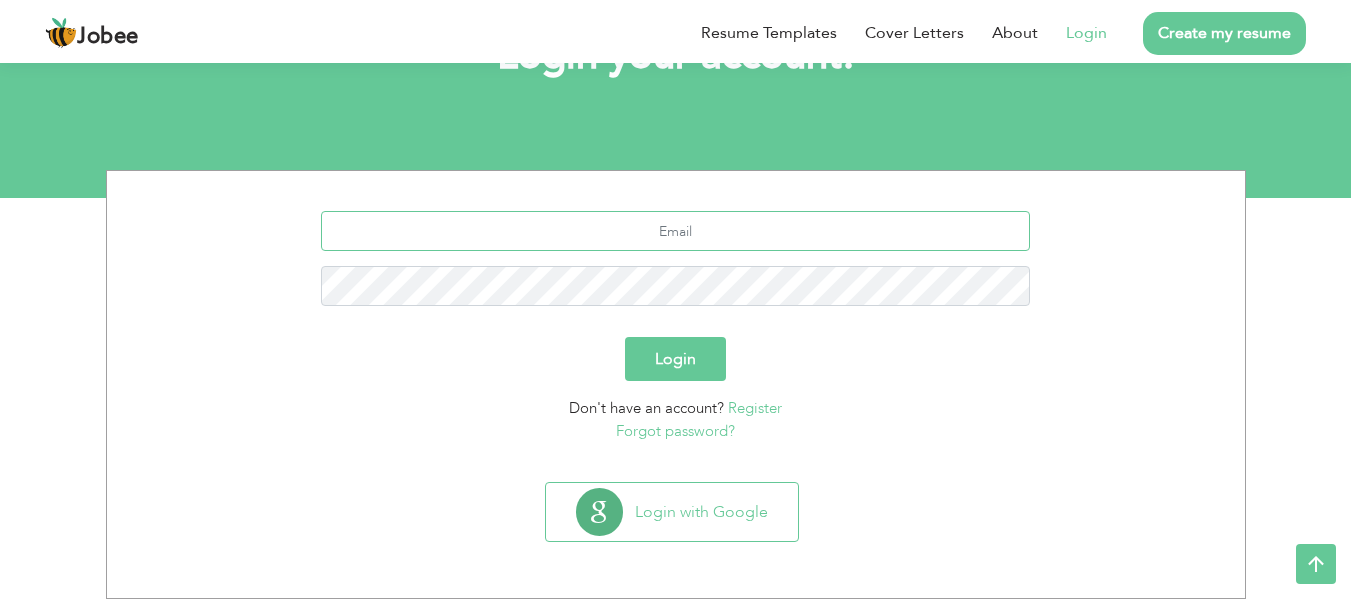 type on "ayeshaqureshi2020@gmail.com" 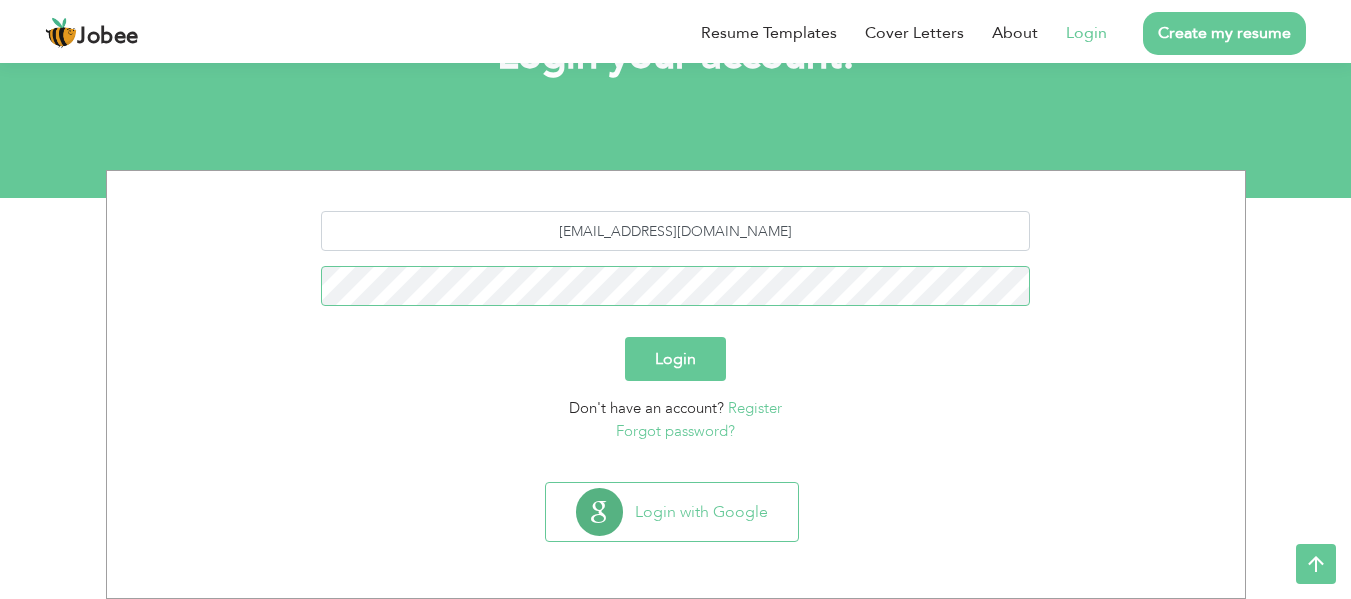 click on "Login" at bounding box center [675, 359] 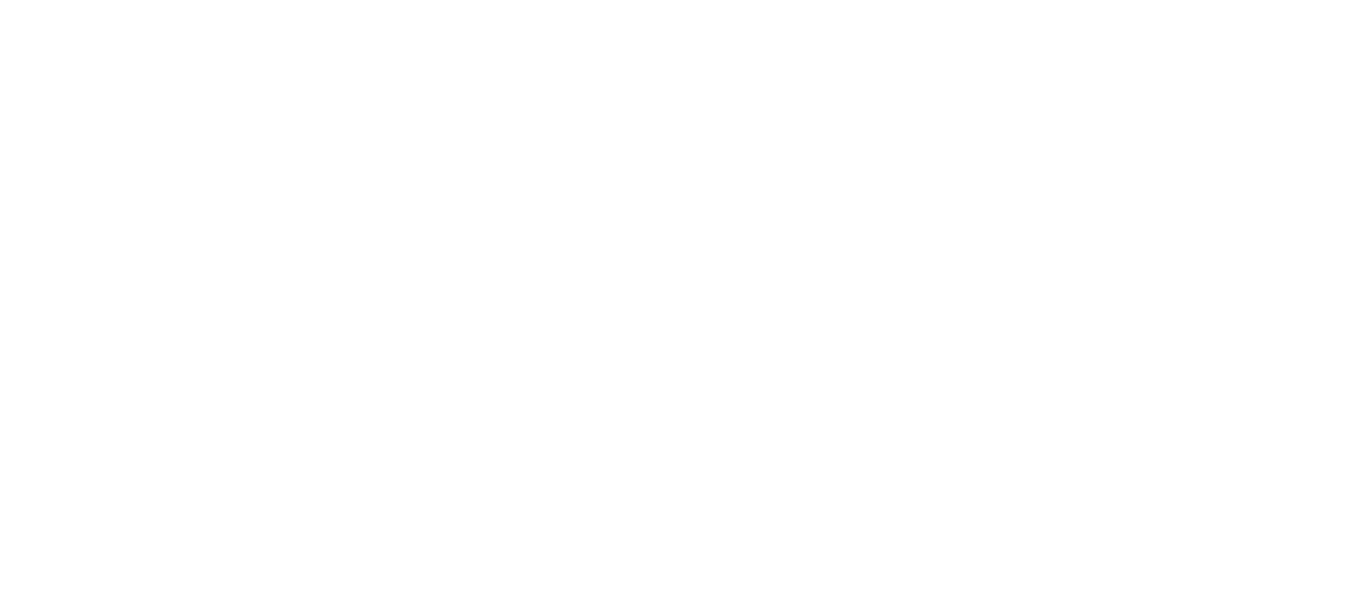 scroll, scrollTop: 0, scrollLeft: 0, axis: both 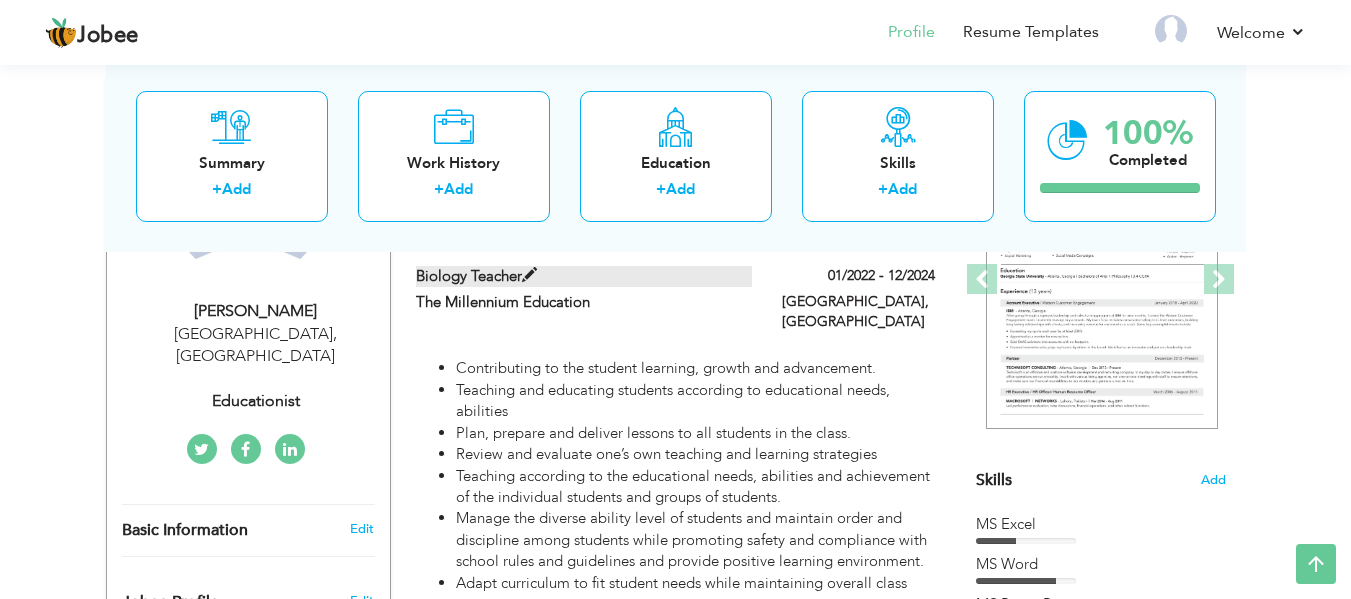 click at bounding box center (529, 275) 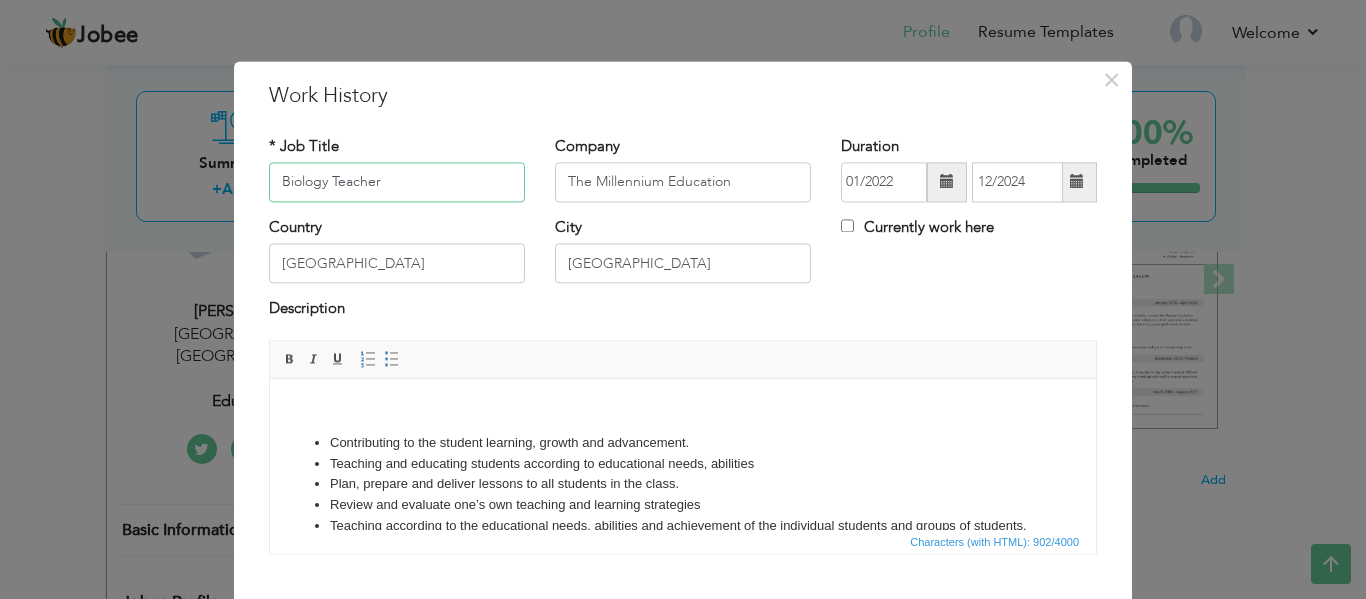 click on "Biology Teacher" at bounding box center [397, 182] 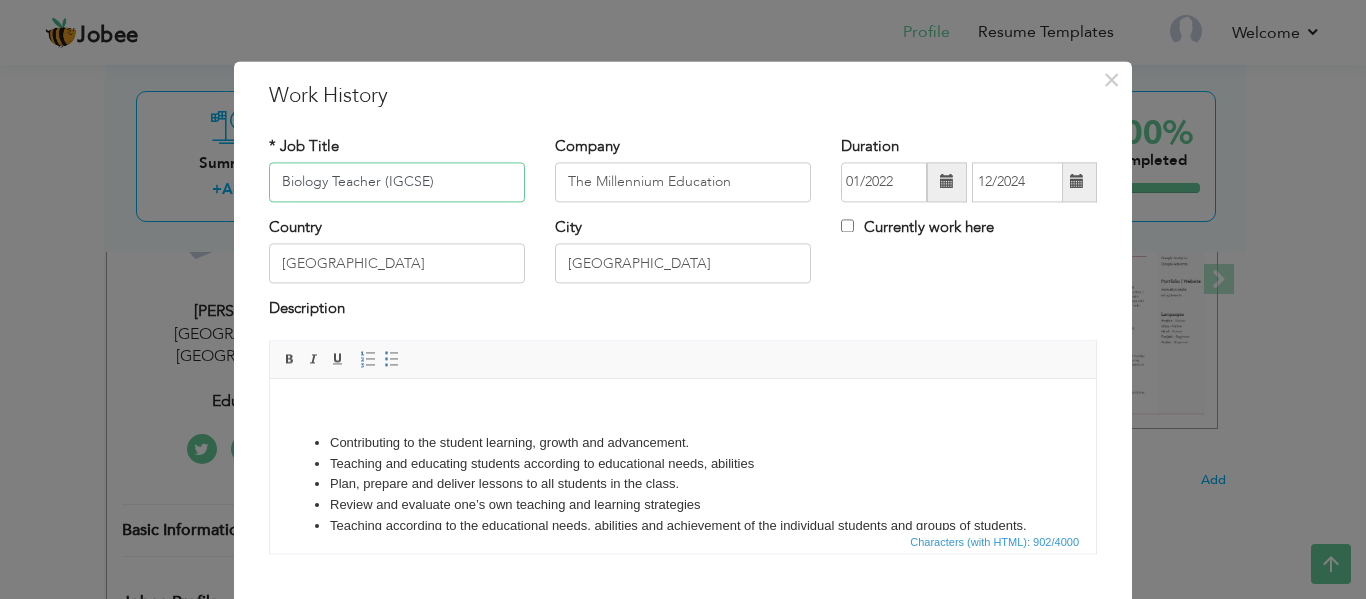 type on "Biology Teacher (IGCSE)" 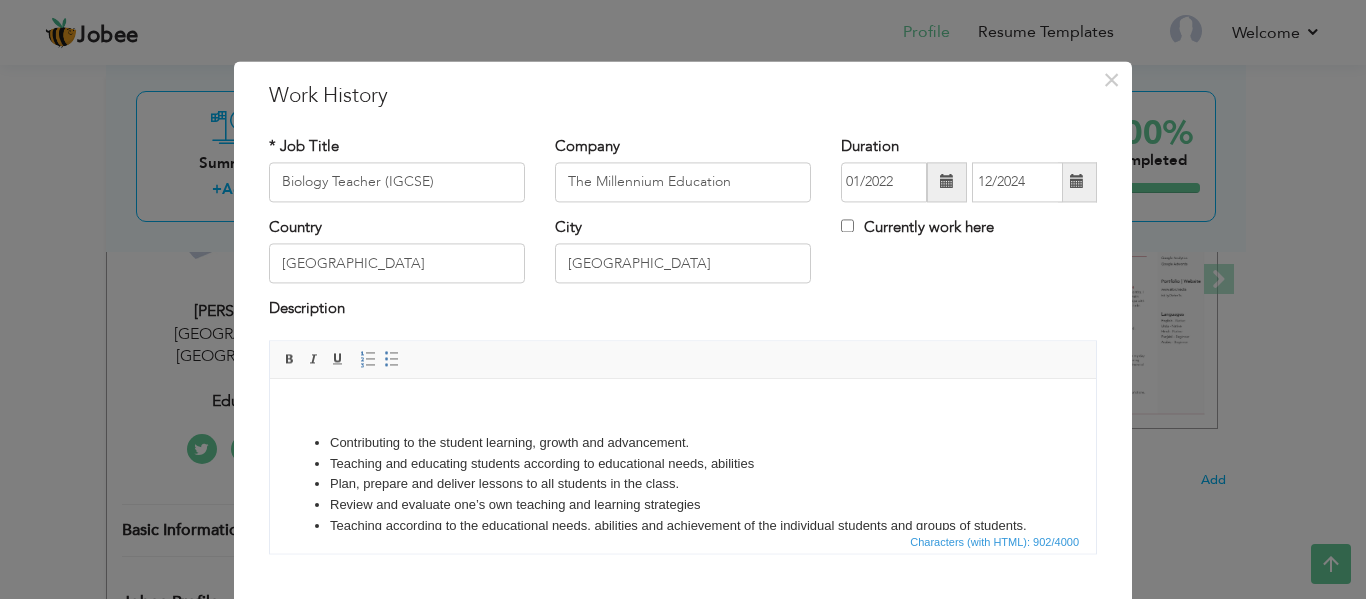 click at bounding box center [1077, 182] 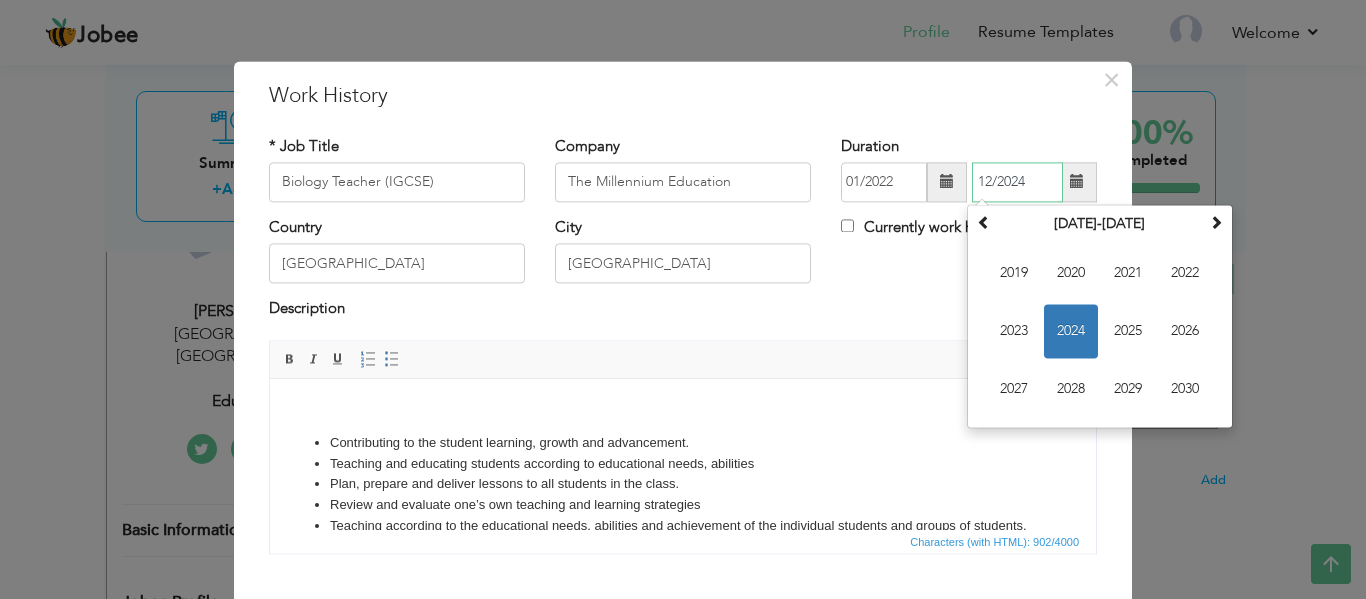 click on "12/2024" at bounding box center (1017, 182) 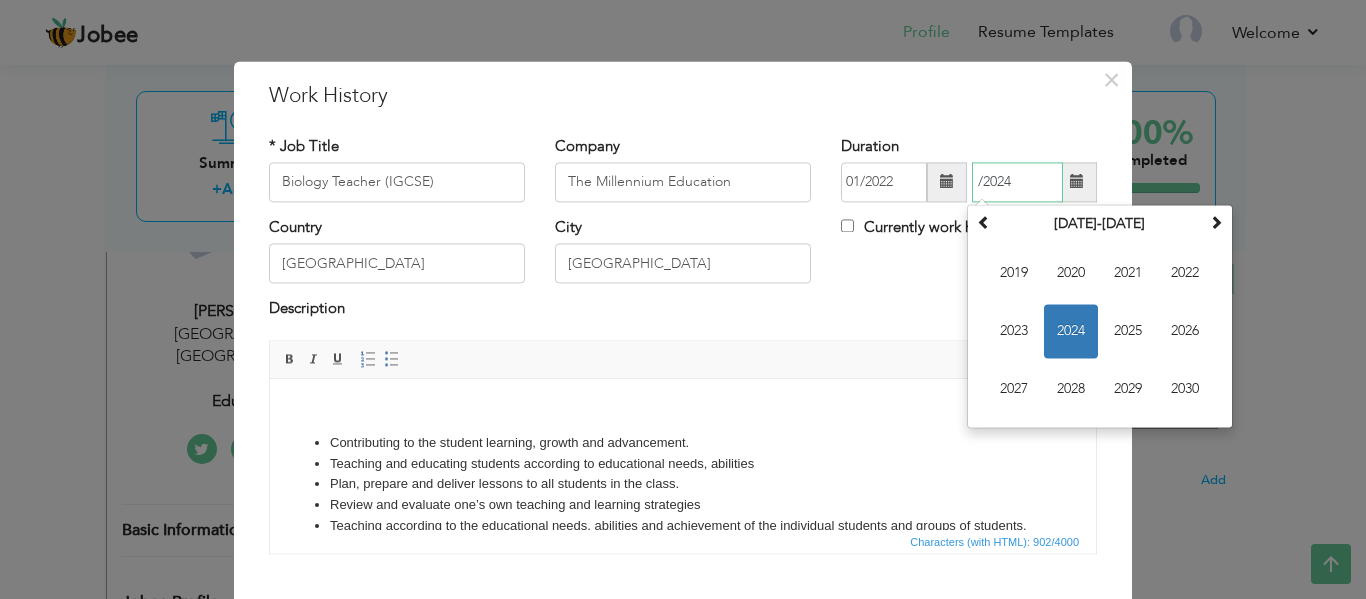 drag, startPoint x: 1018, startPoint y: 191, endPoint x: 954, endPoint y: 188, distance: 64.070274 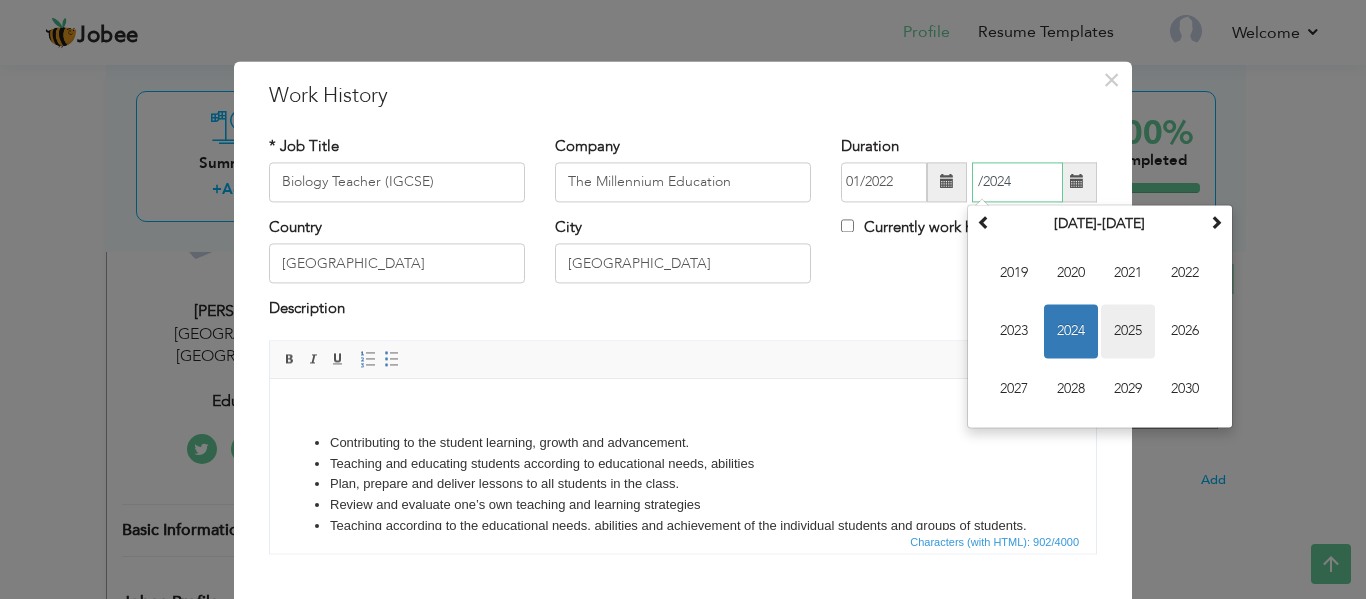 click on "2025" at bounding box center (1128, 331) 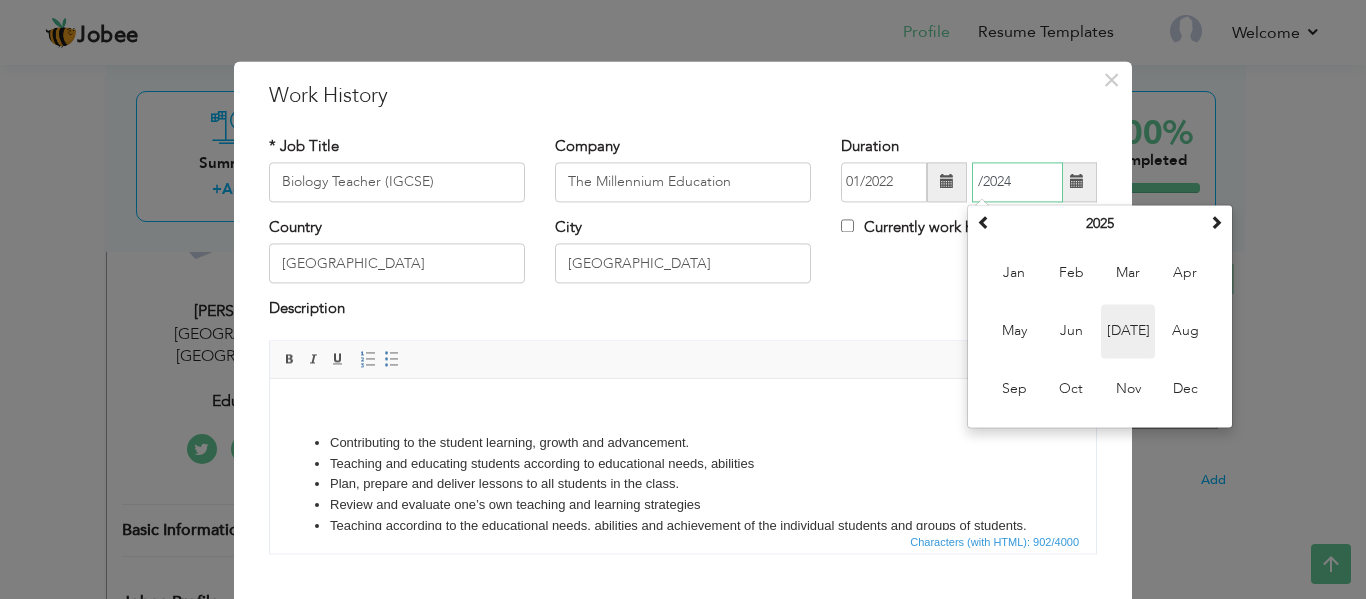 click on "Jul" at bounding box center [1128, 331] 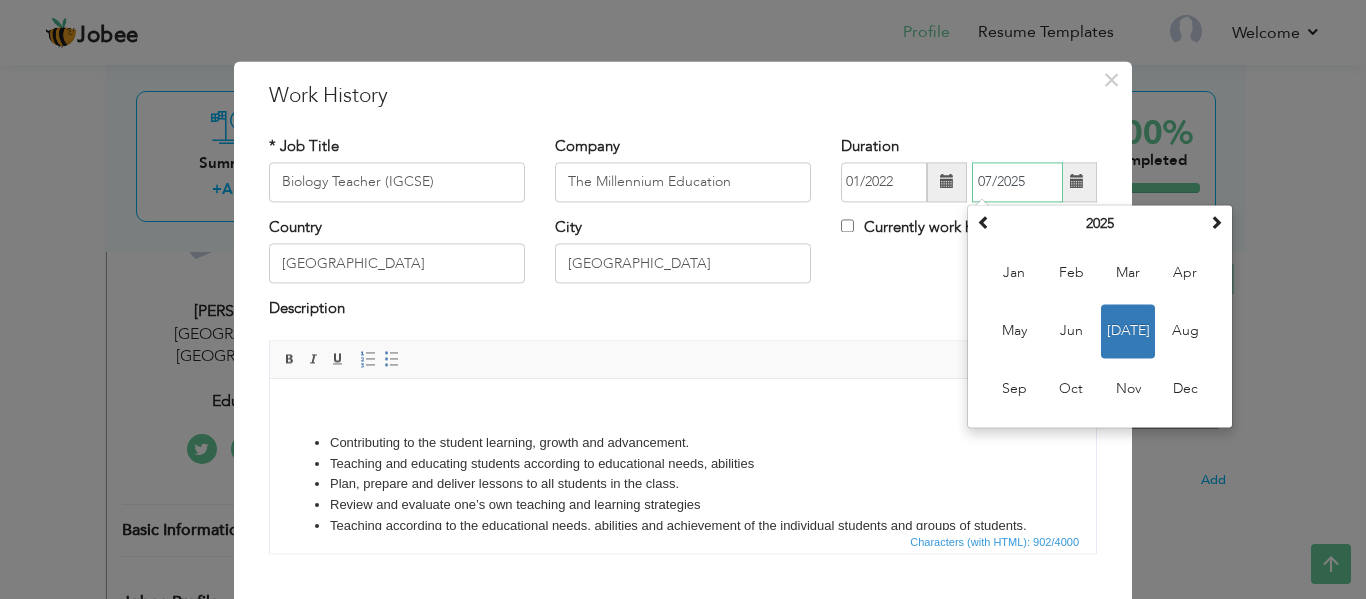 drag, startPoint x: 1030, startPoint y: 184, endPoint x: 958, endPoint y: 184, distance: 72 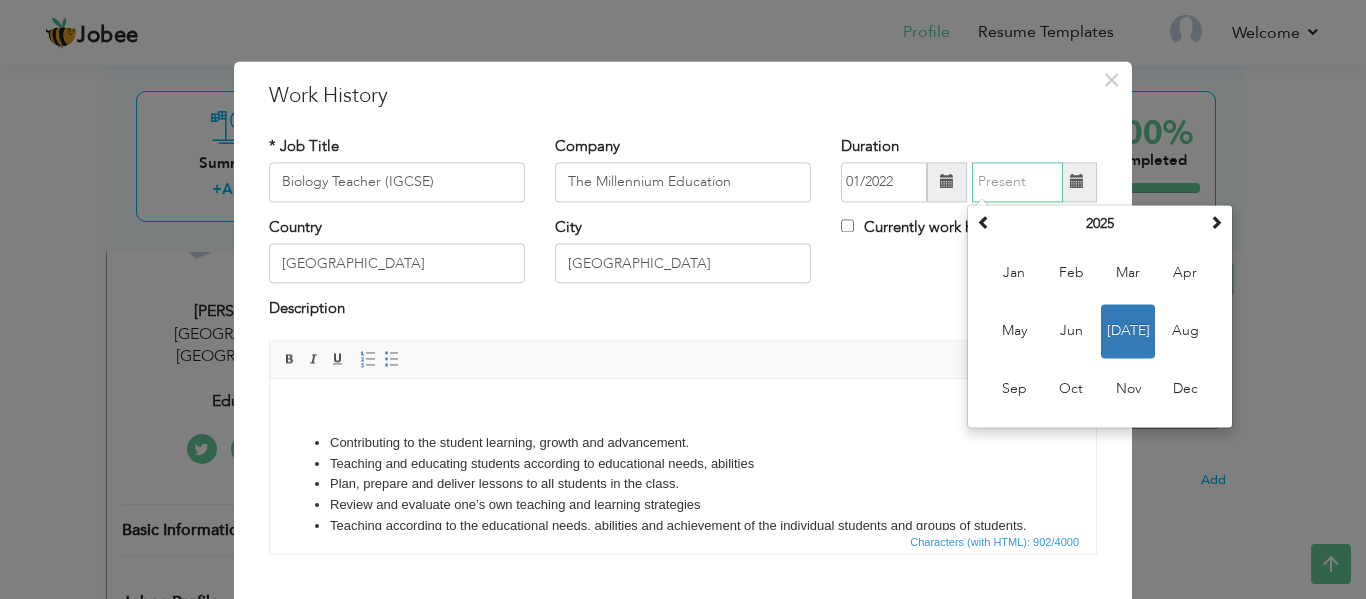 type 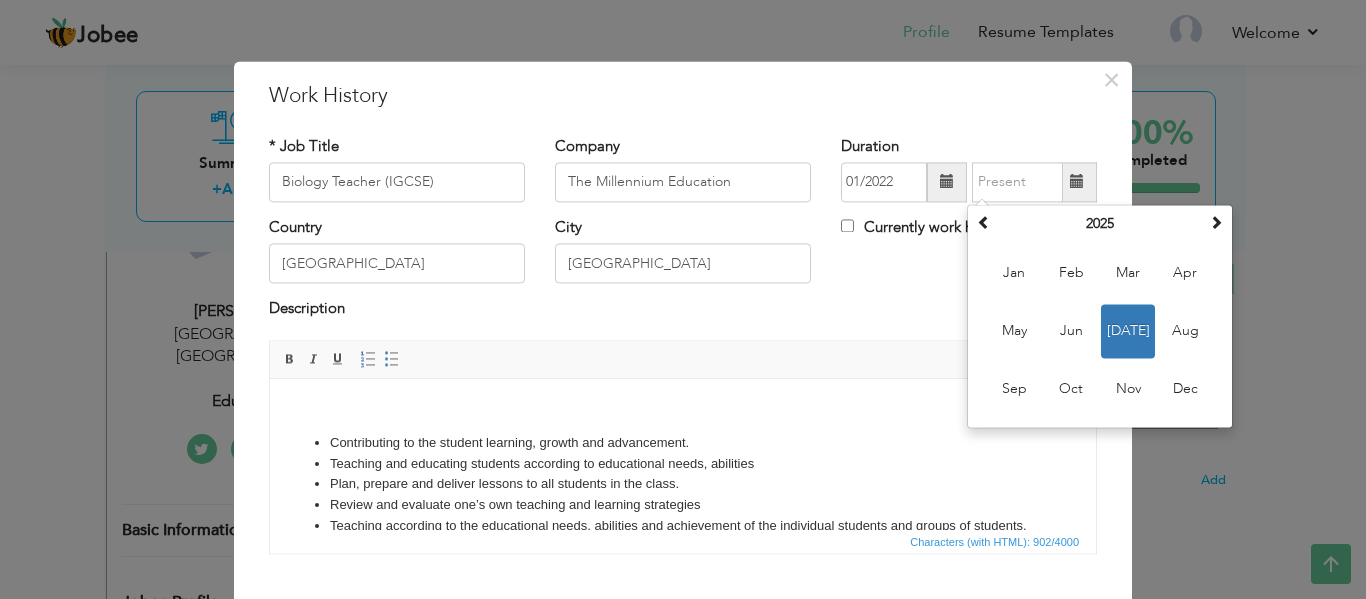 click on "Country
Pakistan
City
Islamabad
Currently work here" at bounding box center [683, 257] 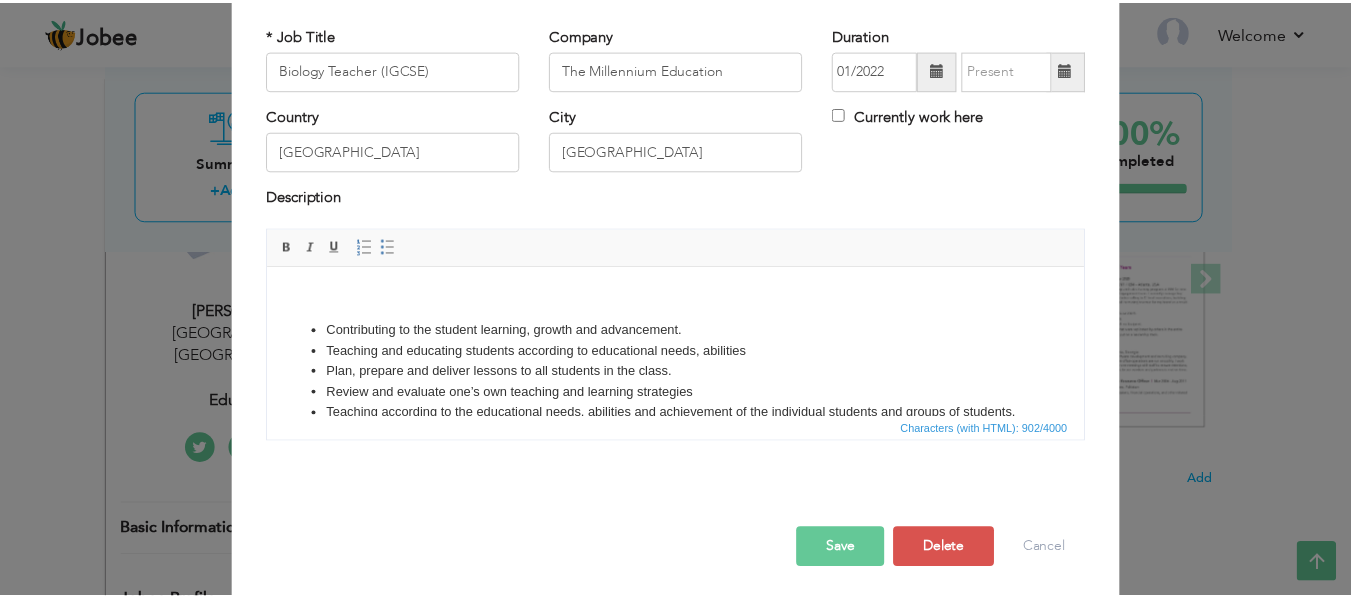 scroll, scrollTop: 117, scrollLeft: 0, axis: vertical 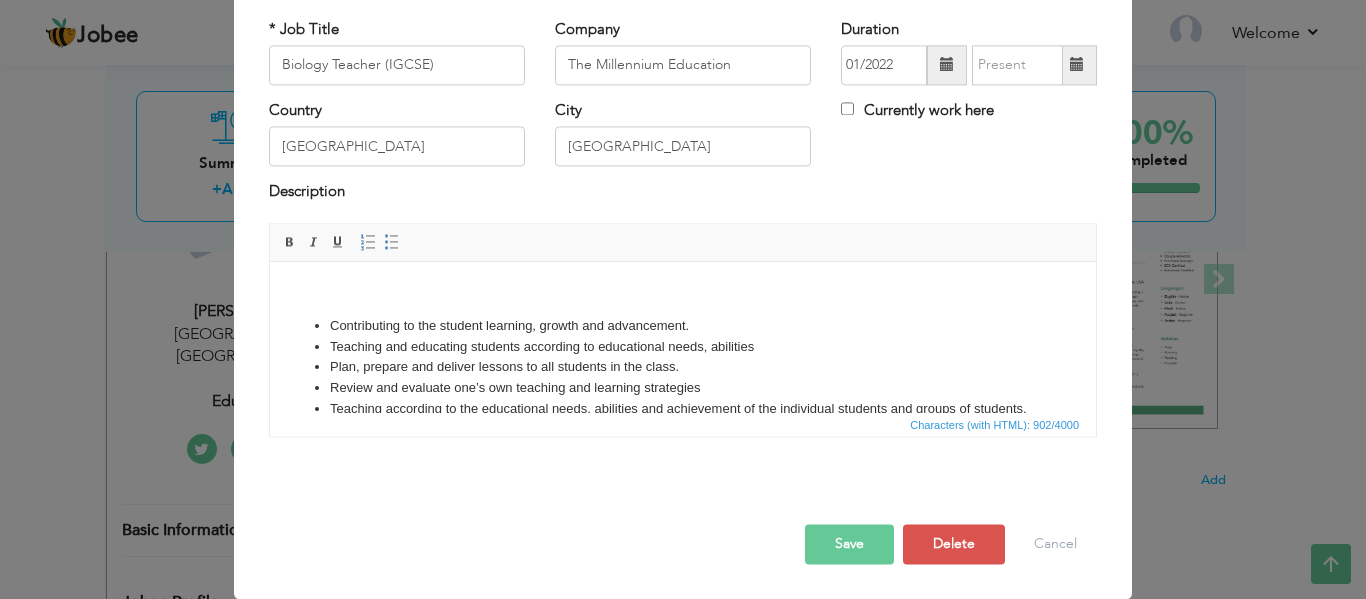 click on "Save" at bounding box center (849, 544) 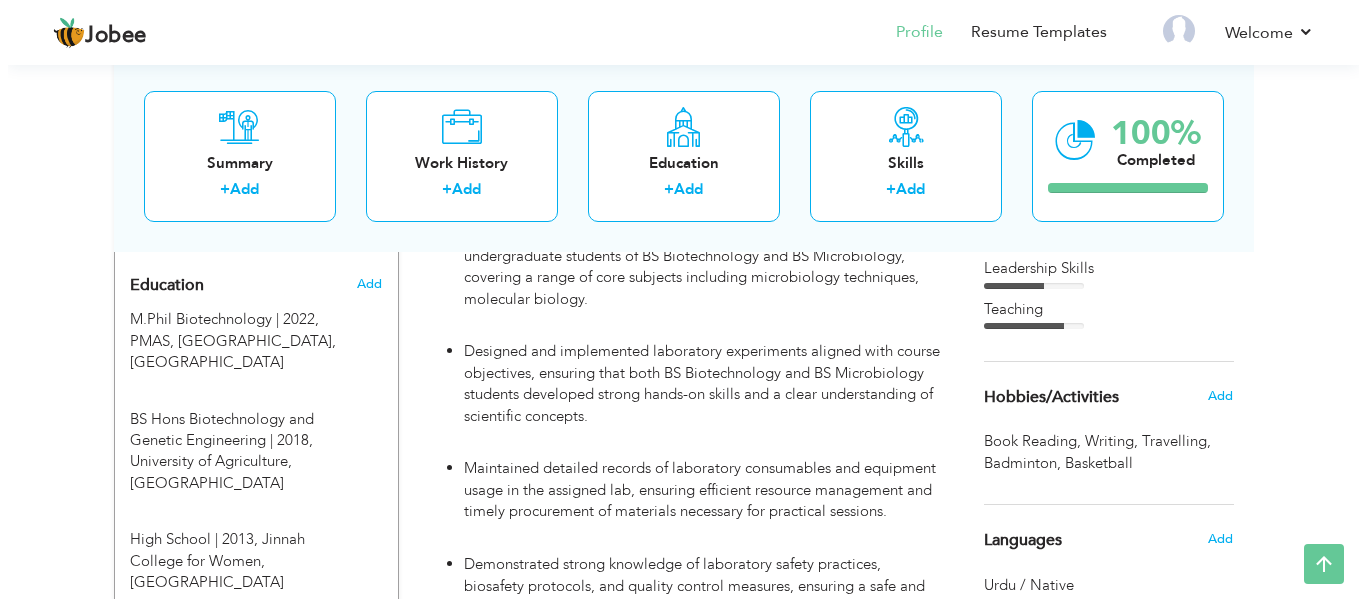 scroll, scrollTop: 800, scrollLeft: 0, axis: vertical 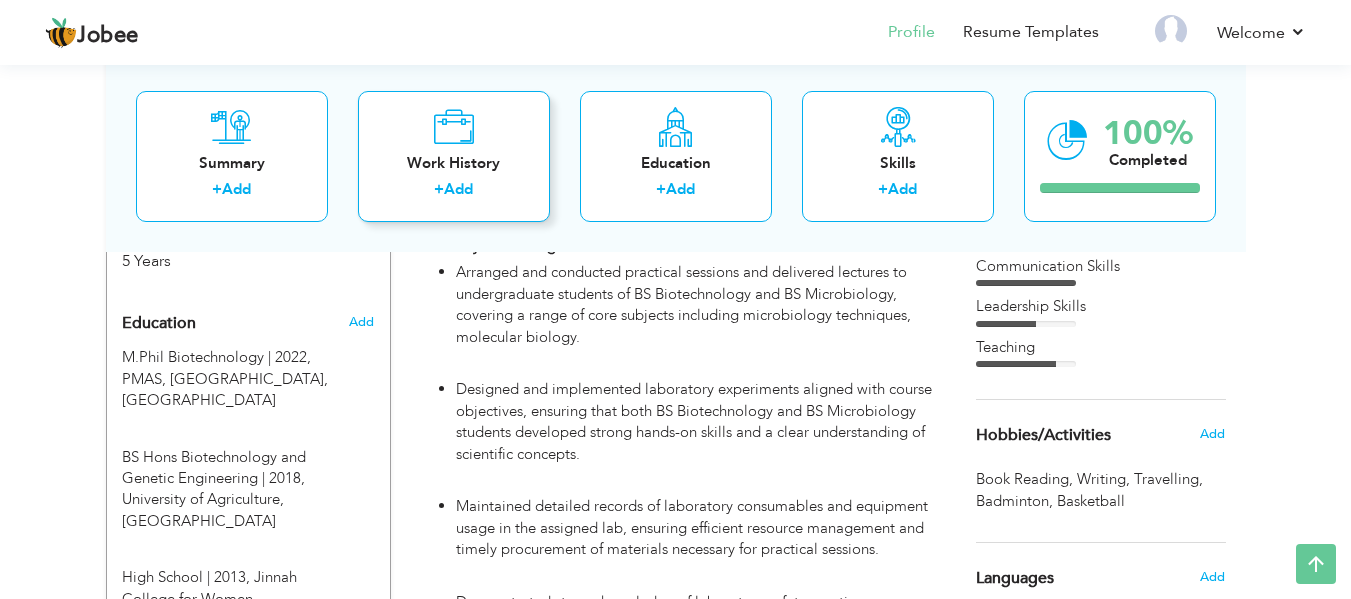 click at bounding box center [453, 126] 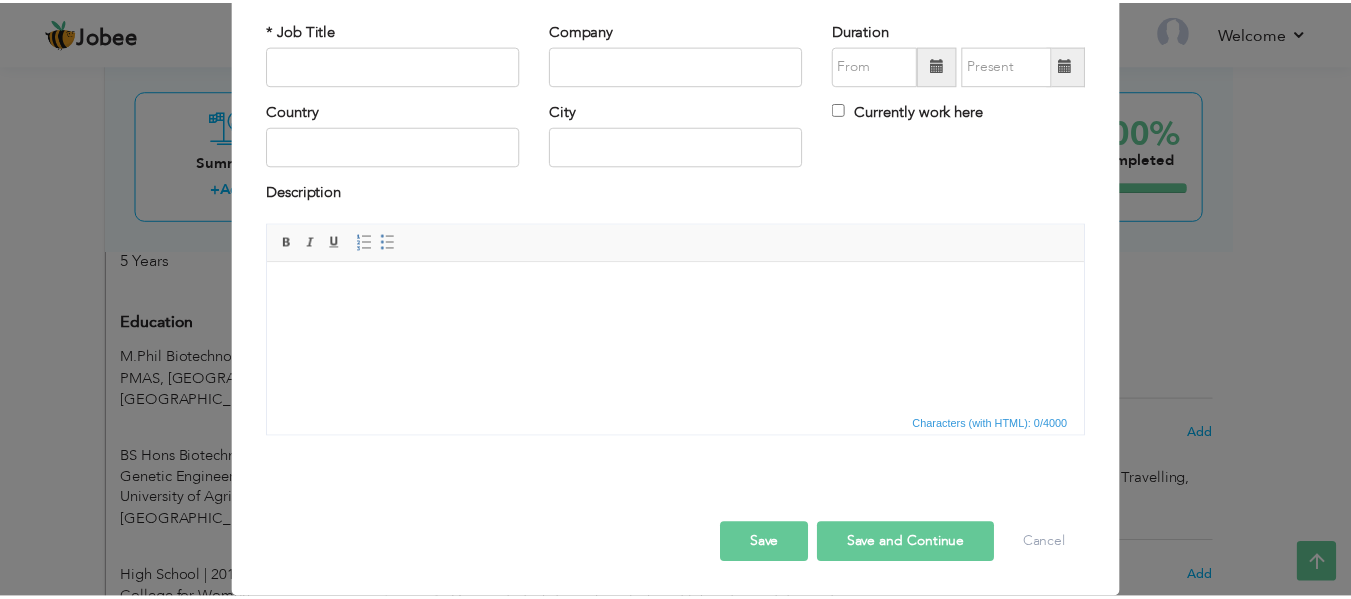 scroll, scrollTop: 0, scrollLeft: 0, axis: both 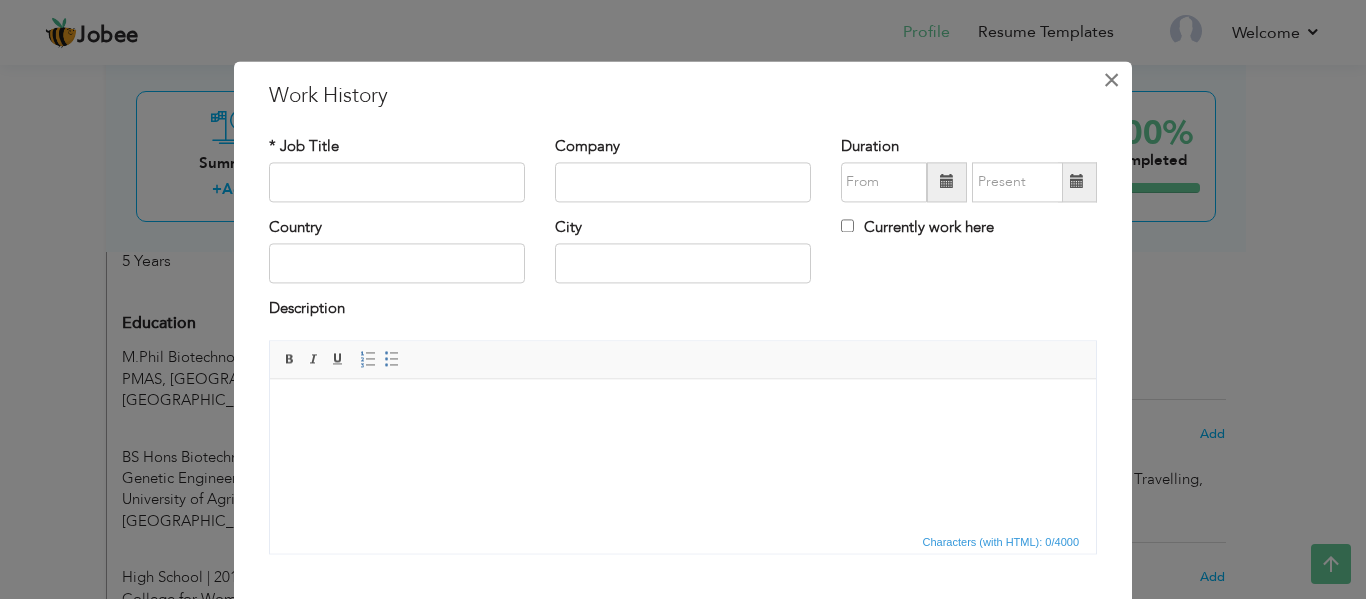 click on "×" at bounding box center (1111, 80) 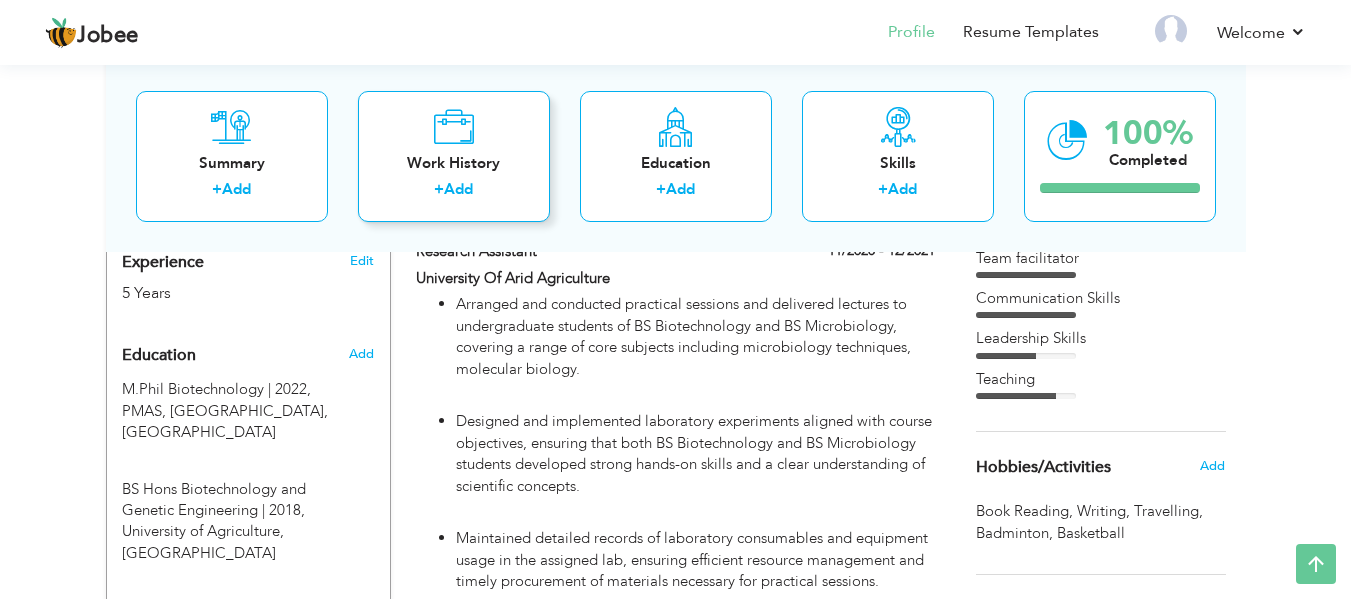 scroll, scrollTop: 700, scrollLeft: 0, axis: vertical 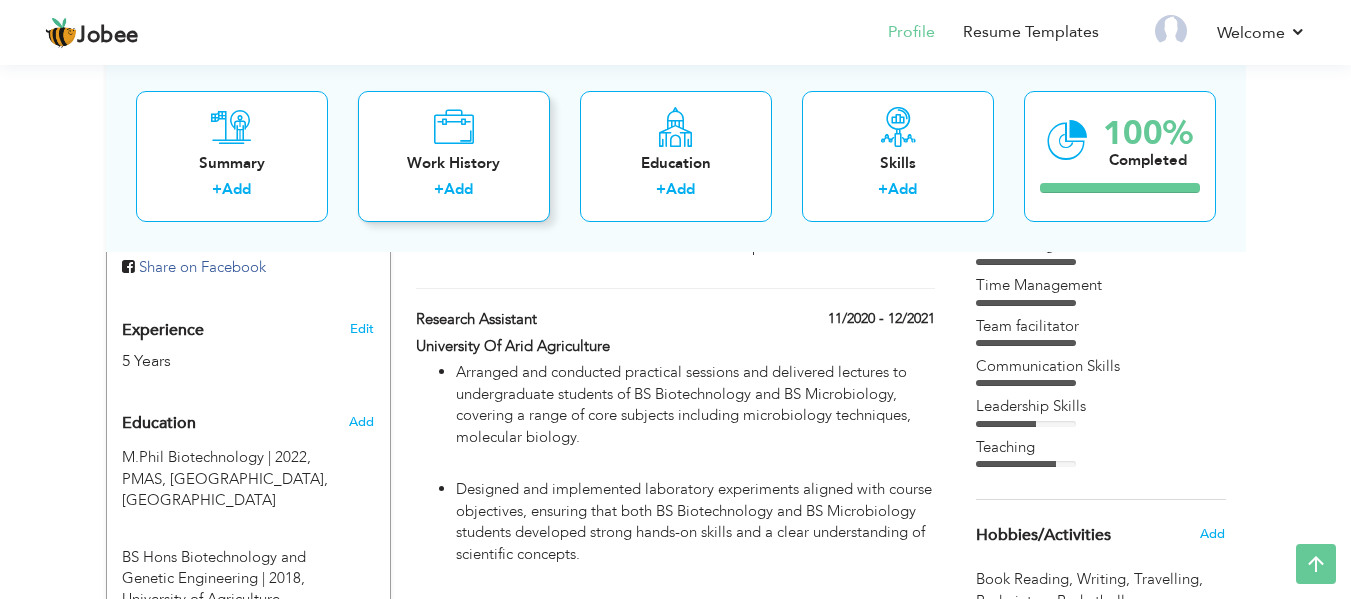 click on "Work History" at bounding box center [454, 162] 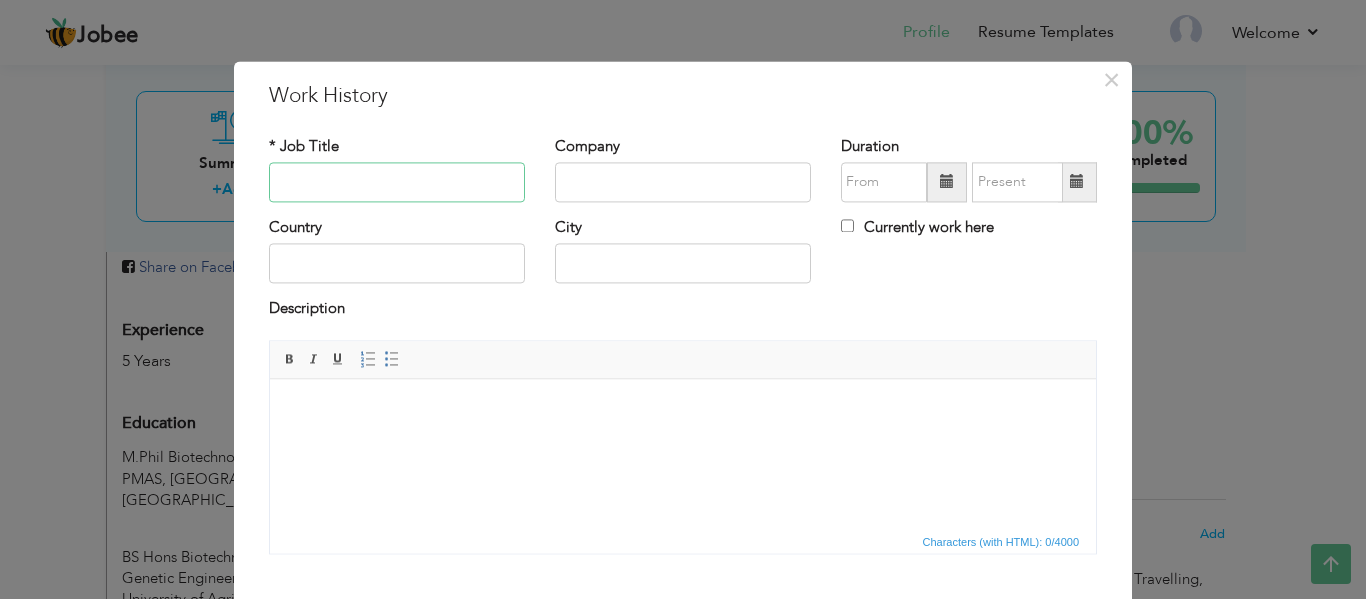 click at bounding box center (397, 182) 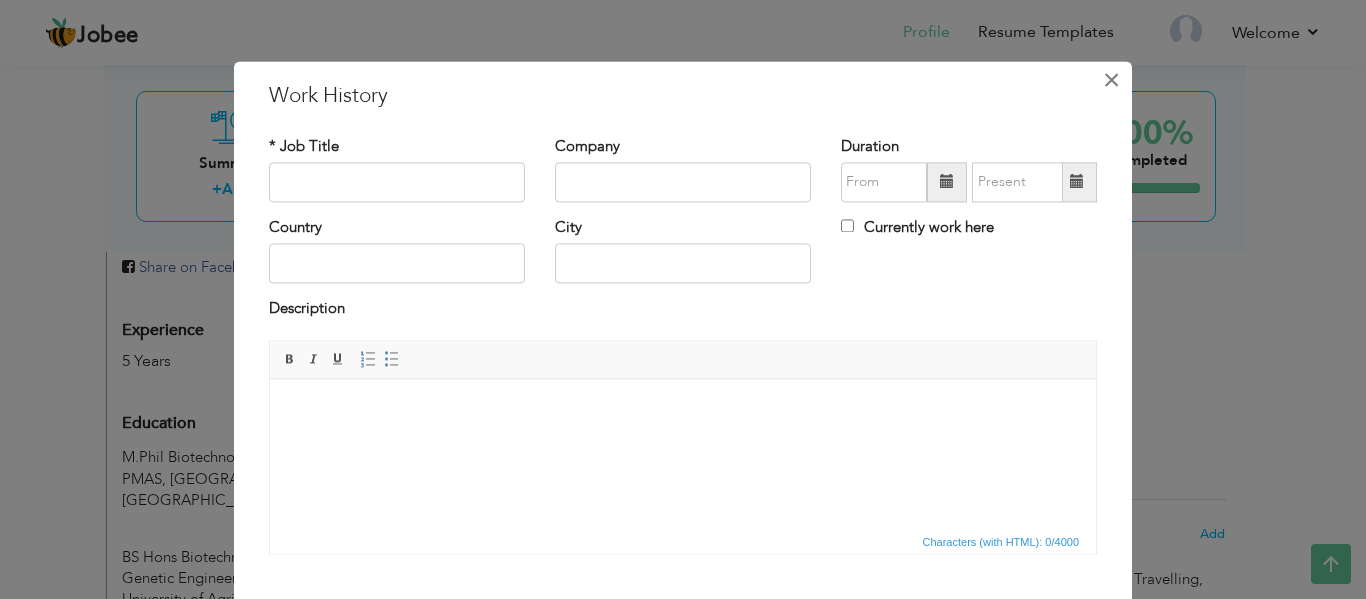 click on "×" at bounding box center (1111, 80) 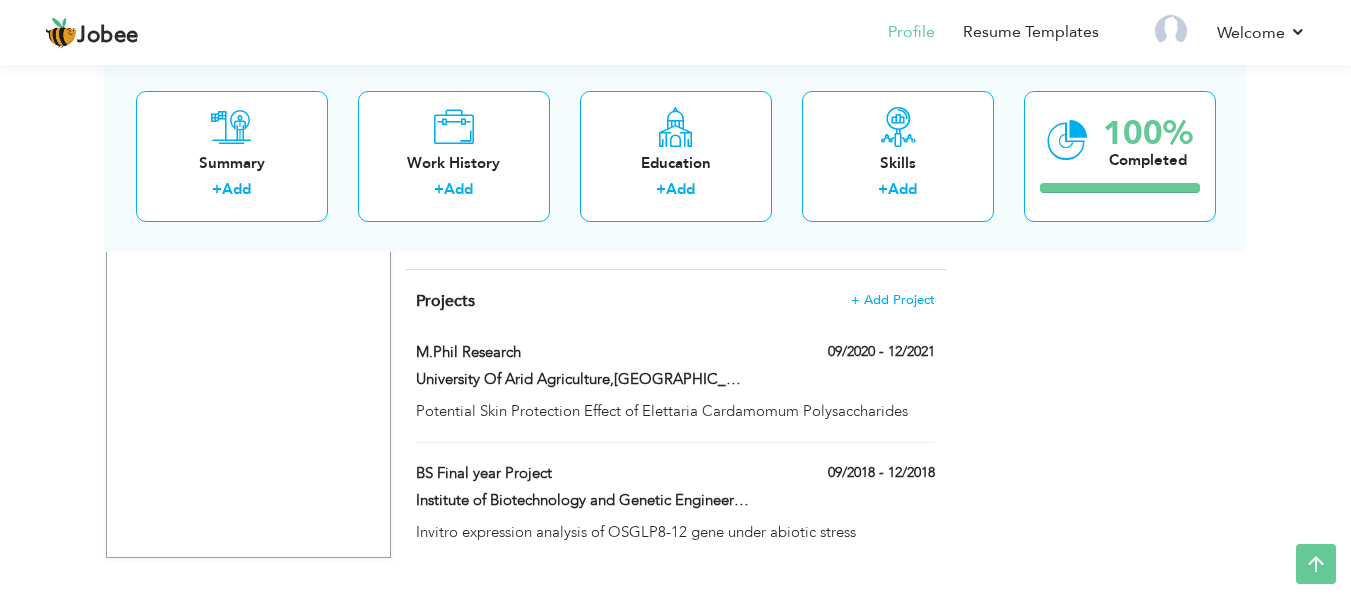 scroll, scrollTop: 2348, scrollLeft: 0, axis: vertical 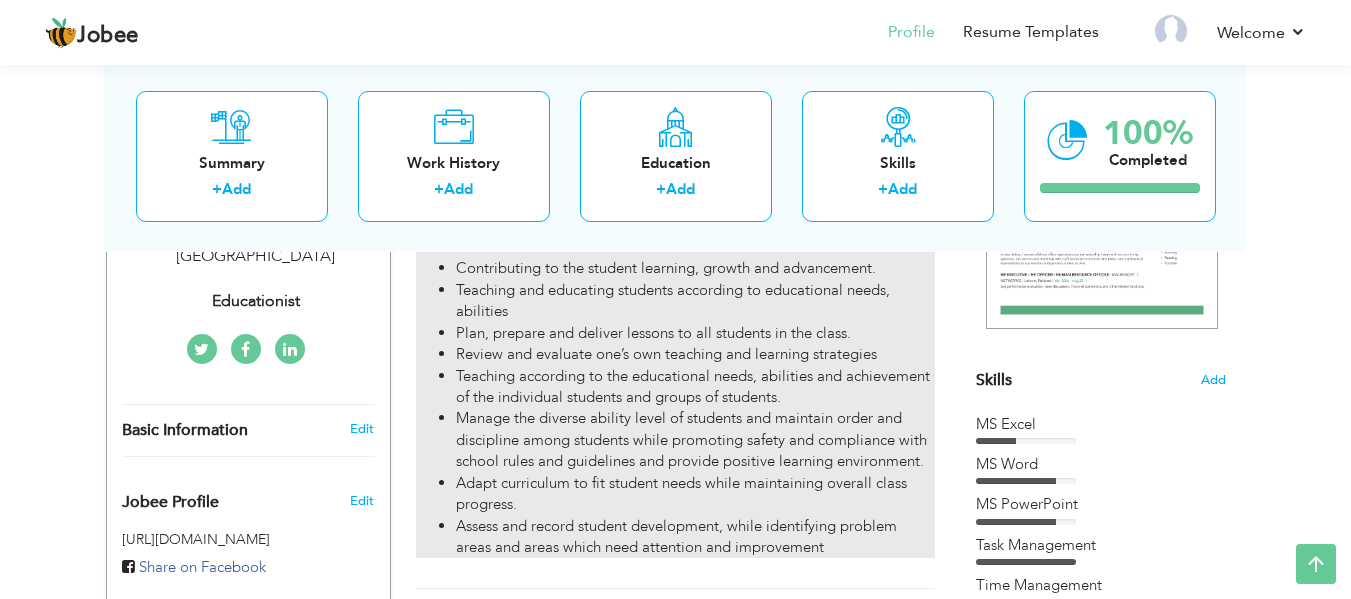 click on "Adapt curriculum to fit student needs while maintaining overall class progress." at bounding box center (695, 494) 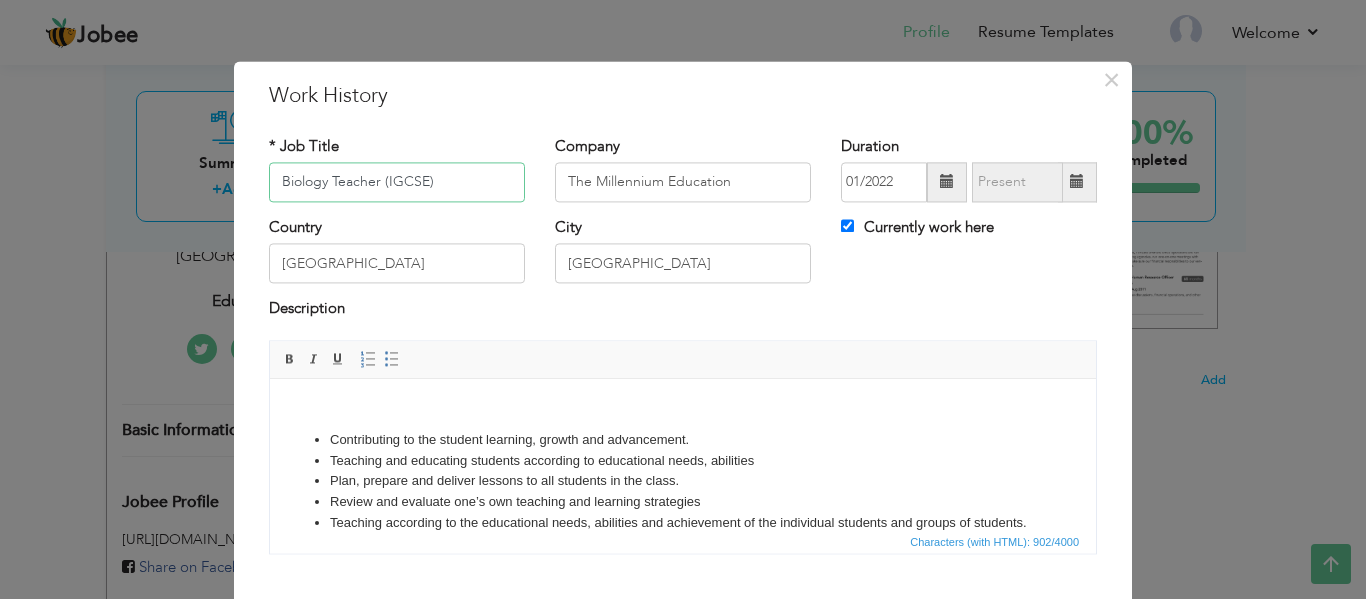 scroll, scrollTop: 0, scrollLeft: 0, axis: both 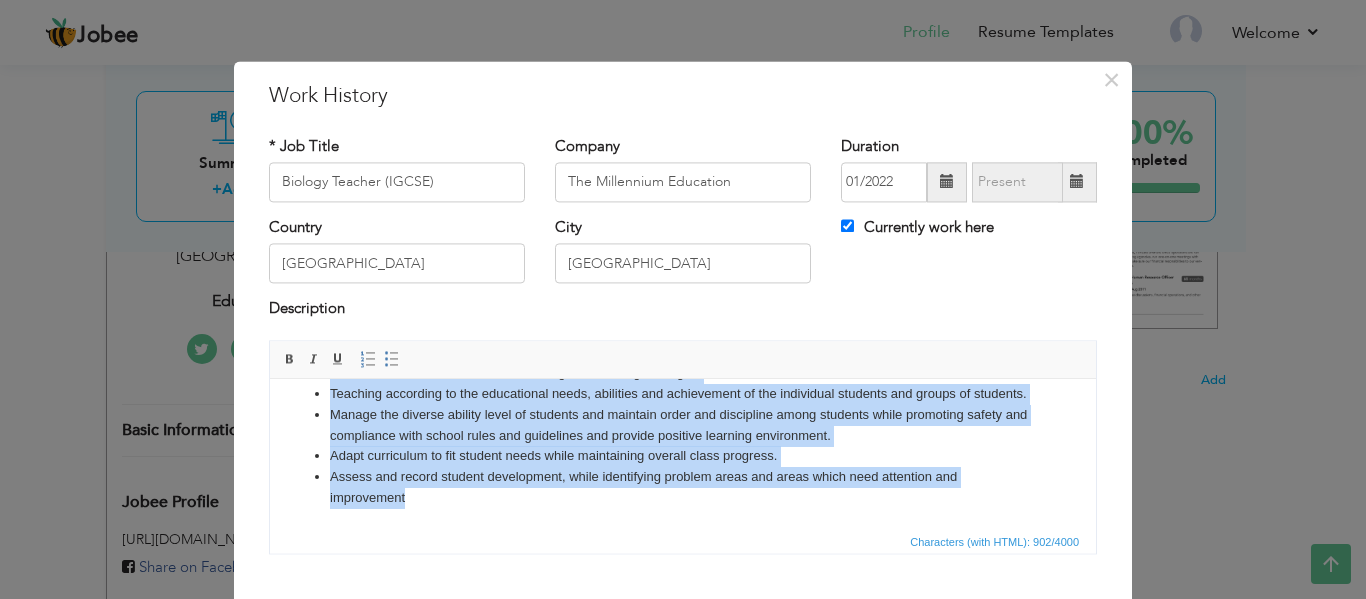 drag, startPoint x: 332, startPoint y: 438, endPoint x: 820, endPoint y: 945, distance: 703.6995 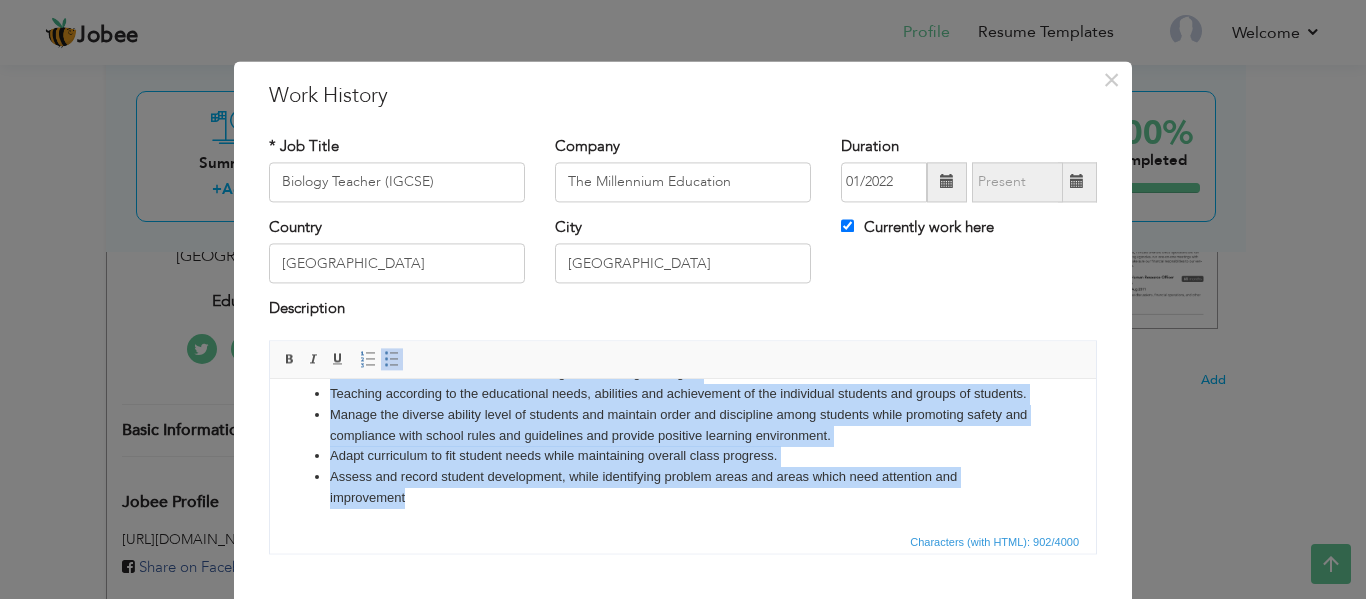 copy on "Contributing to the student learning, growth and advancement. Teaching and educating students according to educational needs, abilities  Plan, prepare and deliver lessons to all students in the class. Review and evaluate one’s own teaching and learning strategies Teaching according to the educational needs, abilities and achievement of the individual students and groups of students. Manage the diverse ability level of students and maintain order and discipline among students while promoting safety and compliance with school rules and guidelines and provide positive learning environment. Adapt curriculum to fit student needs while maintaining overall class progress. Assess and record student development, while identifying problem areas and areas which need attention and improvement" 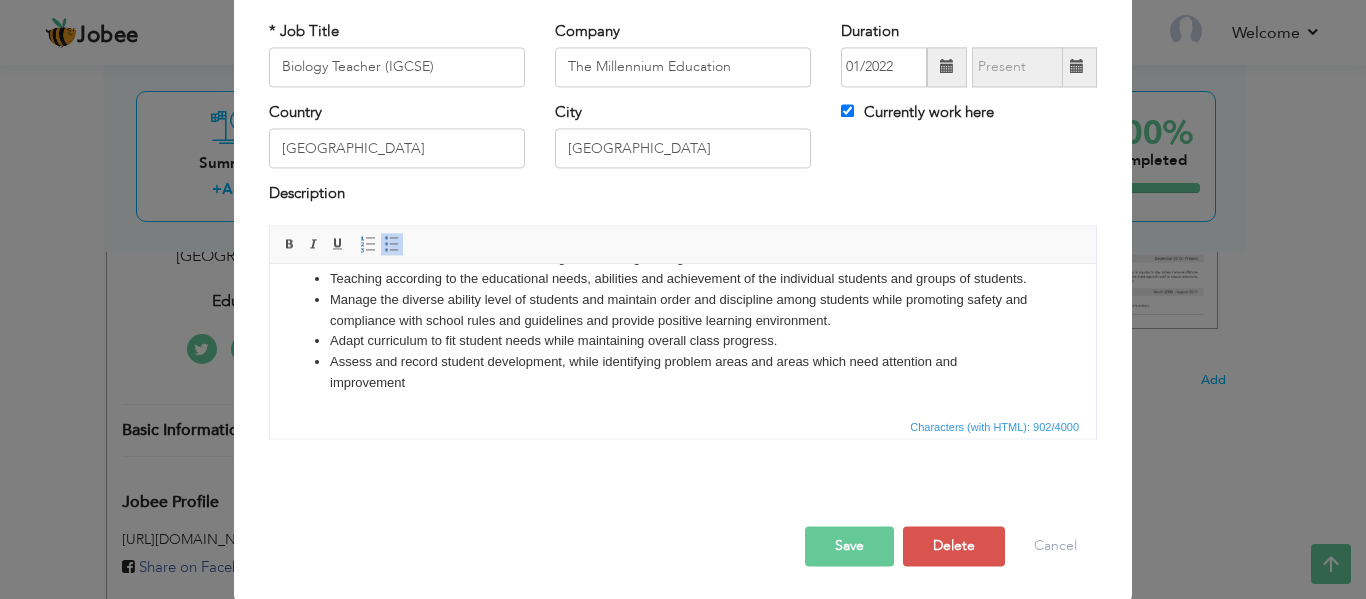 scroll, scrollTop: 117, scrollLeft: 0, axis: vertical 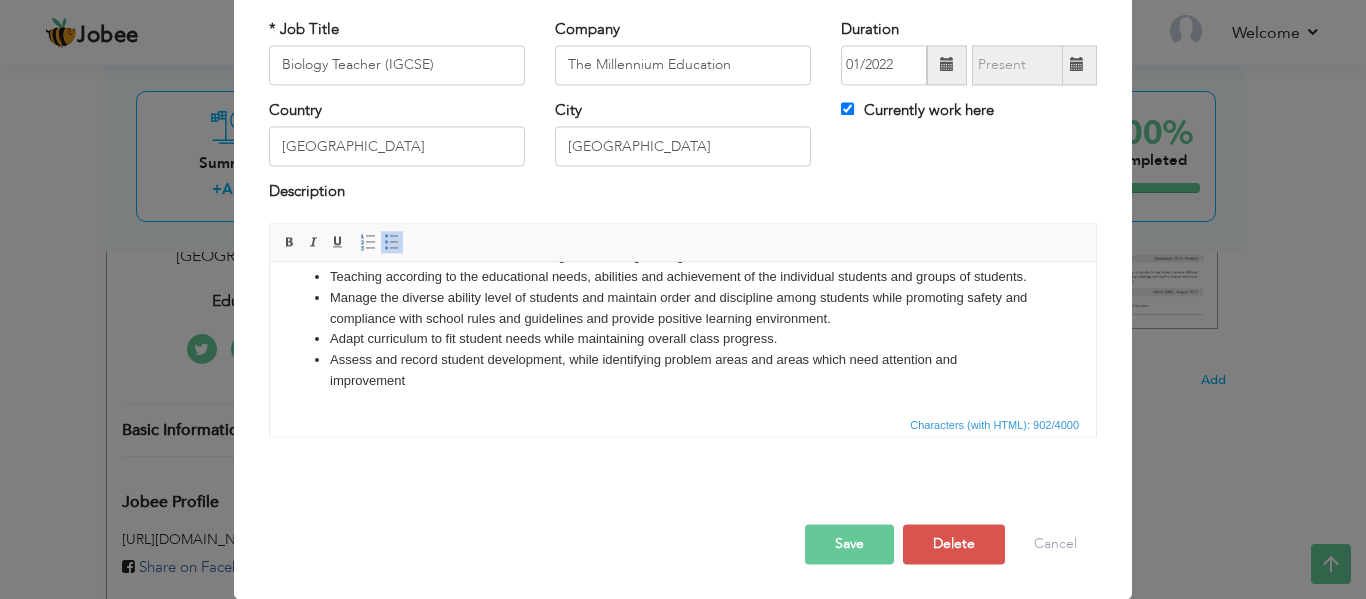 click on "Assess and record student development, while identifying problem areas and areas which need attention and improvement" at bounding box center [683, 371] 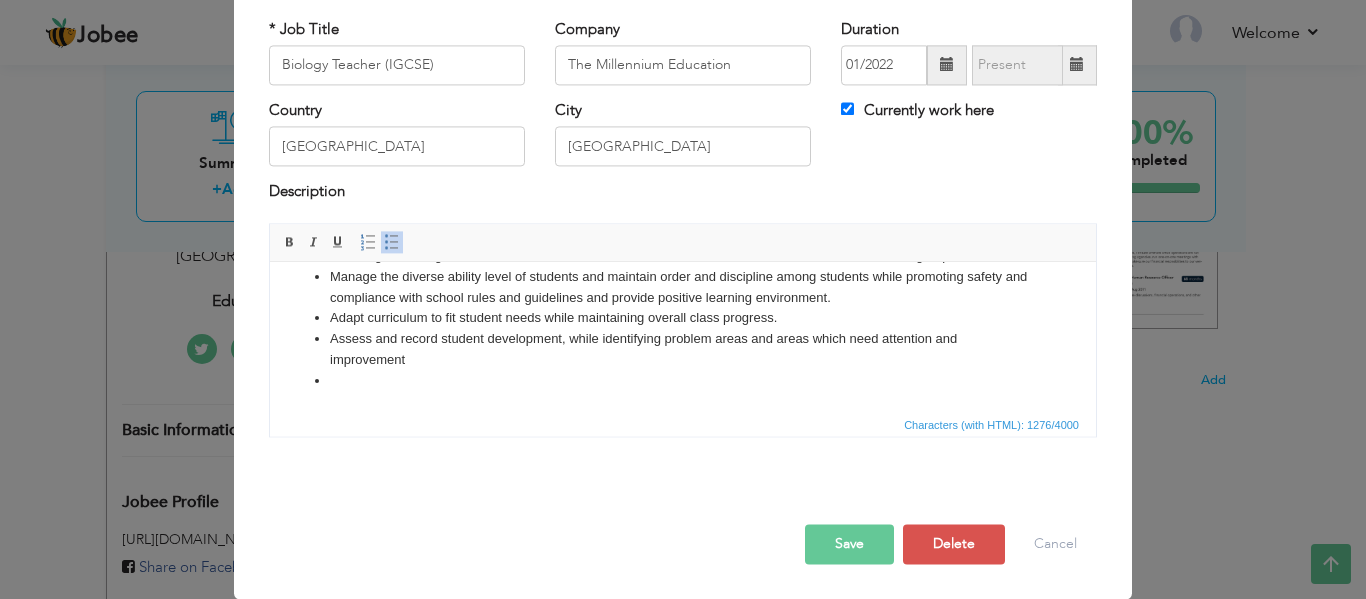 scroll, scrollTop: 238, scrollLeft: 0, axis: vertical 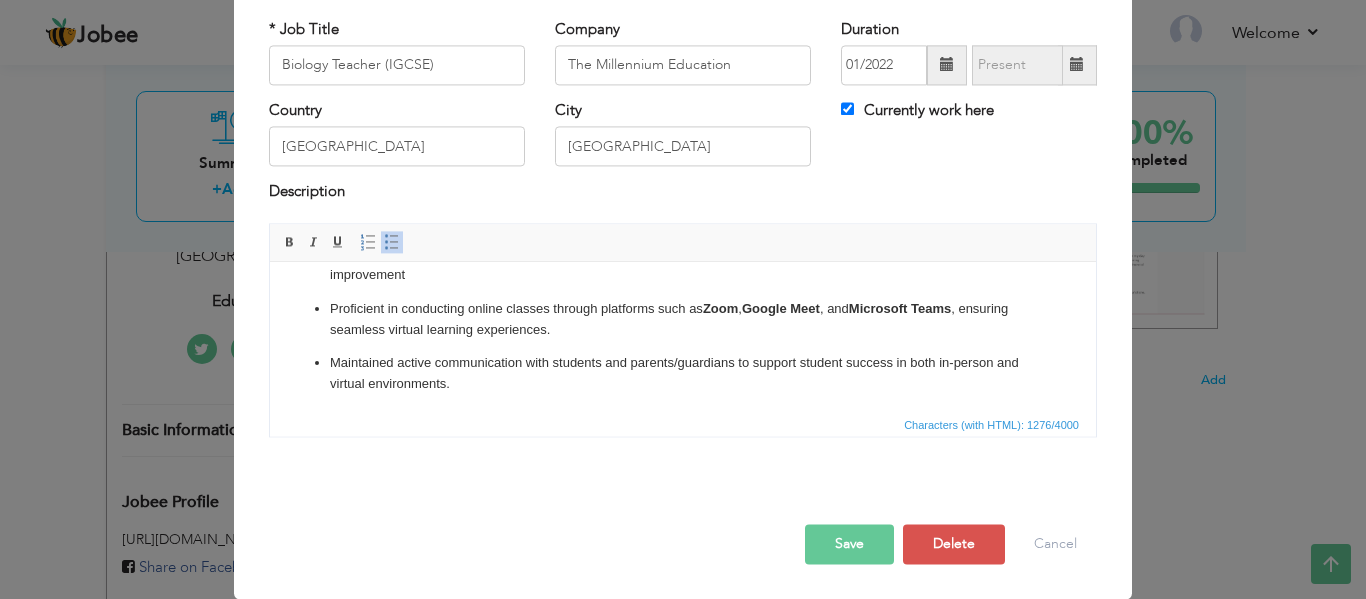click on "Maintained active communication with students and parents/guardians to support student success in both in-person and virtual environments." at bounding box center (683, 374) 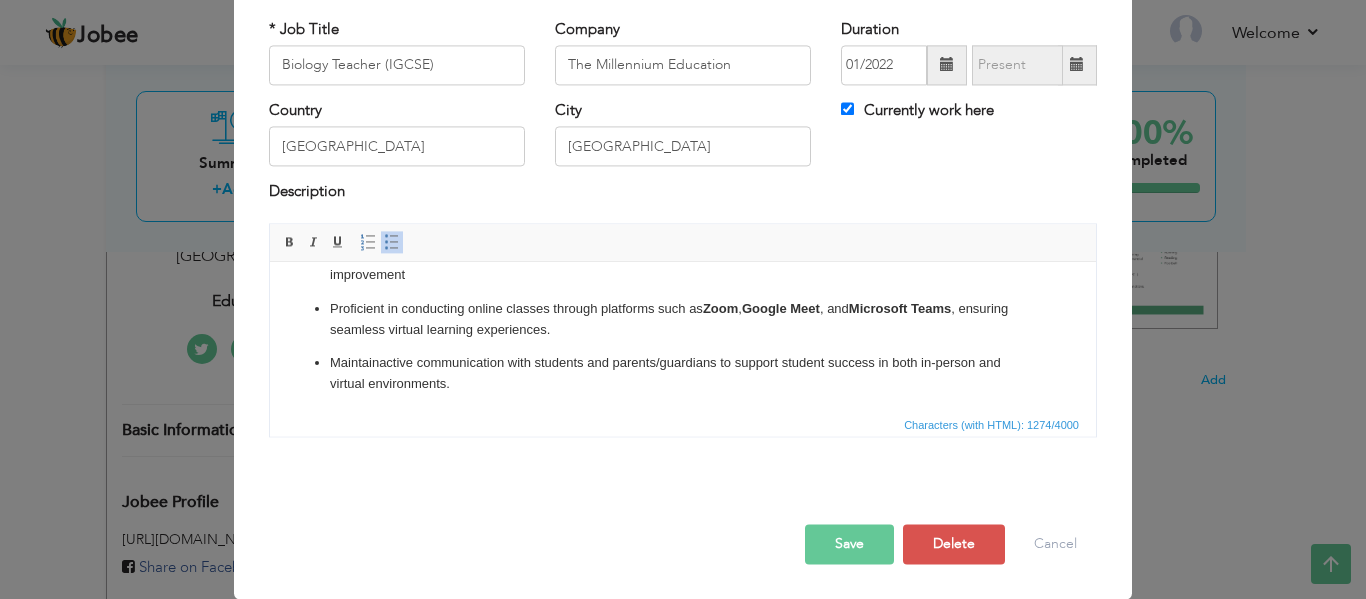 click on "Save" at bounding box center (849, 544) 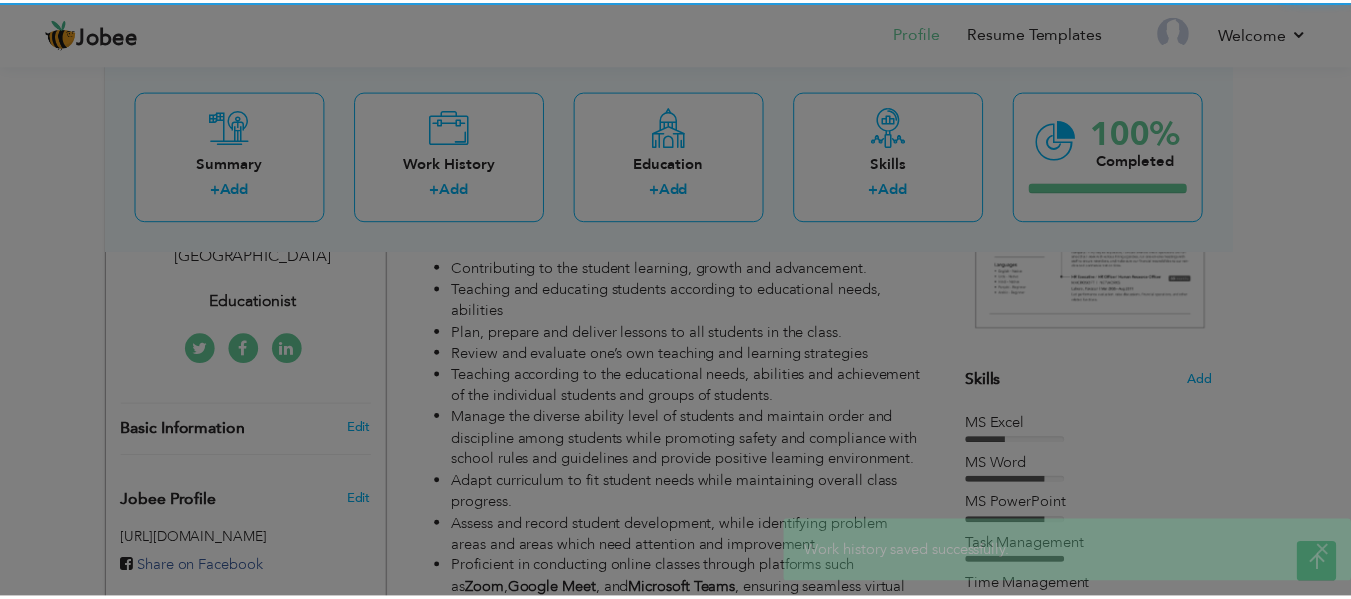 scroll, scrollTop: 0, scrollLeft: 0, axis: both 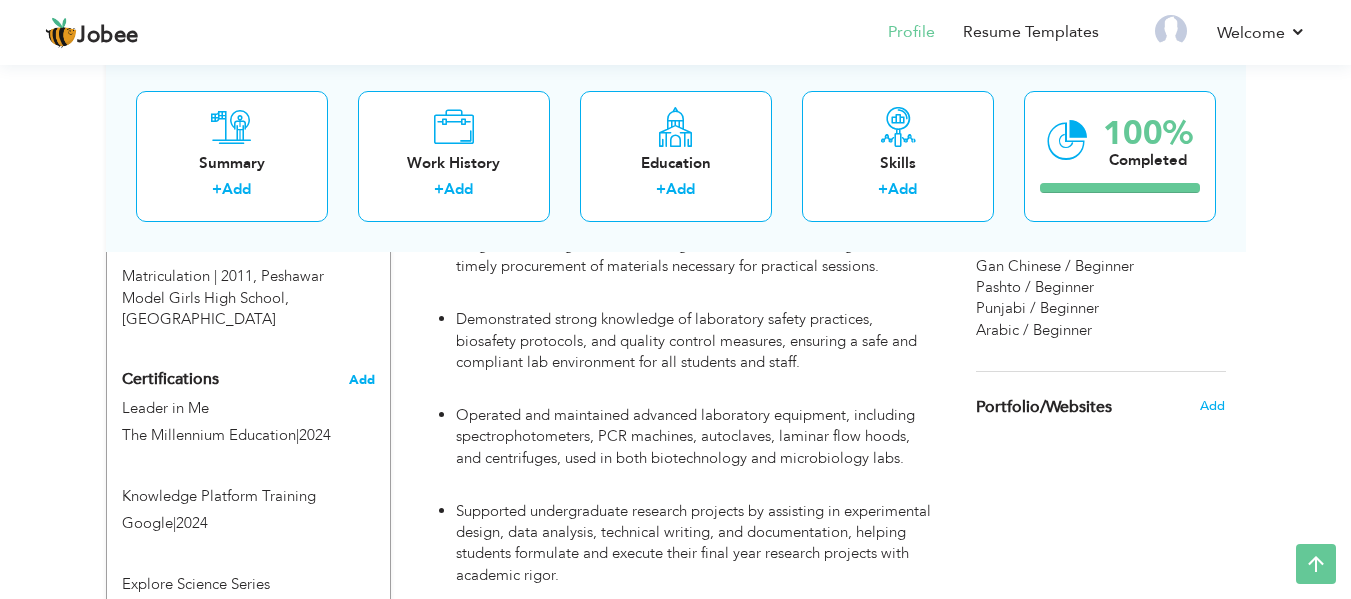 click on "Add" at bounding box center (362, 380) 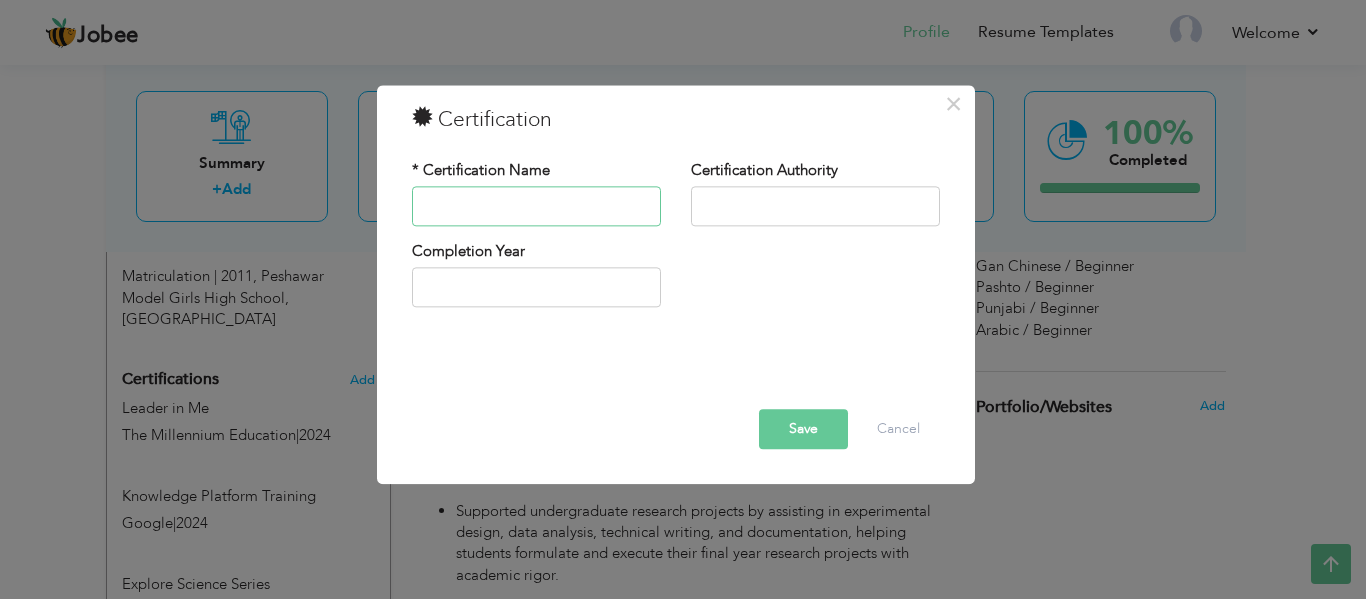 click at bounding box center (536, 206) 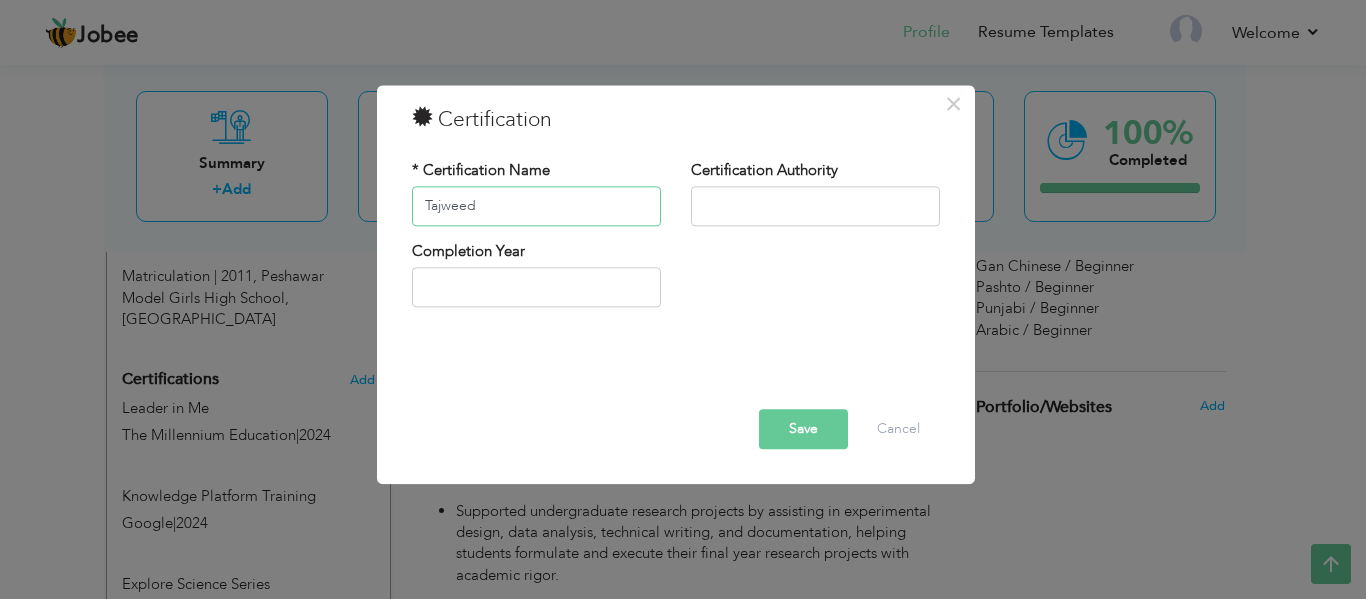 type on "Tajweed" 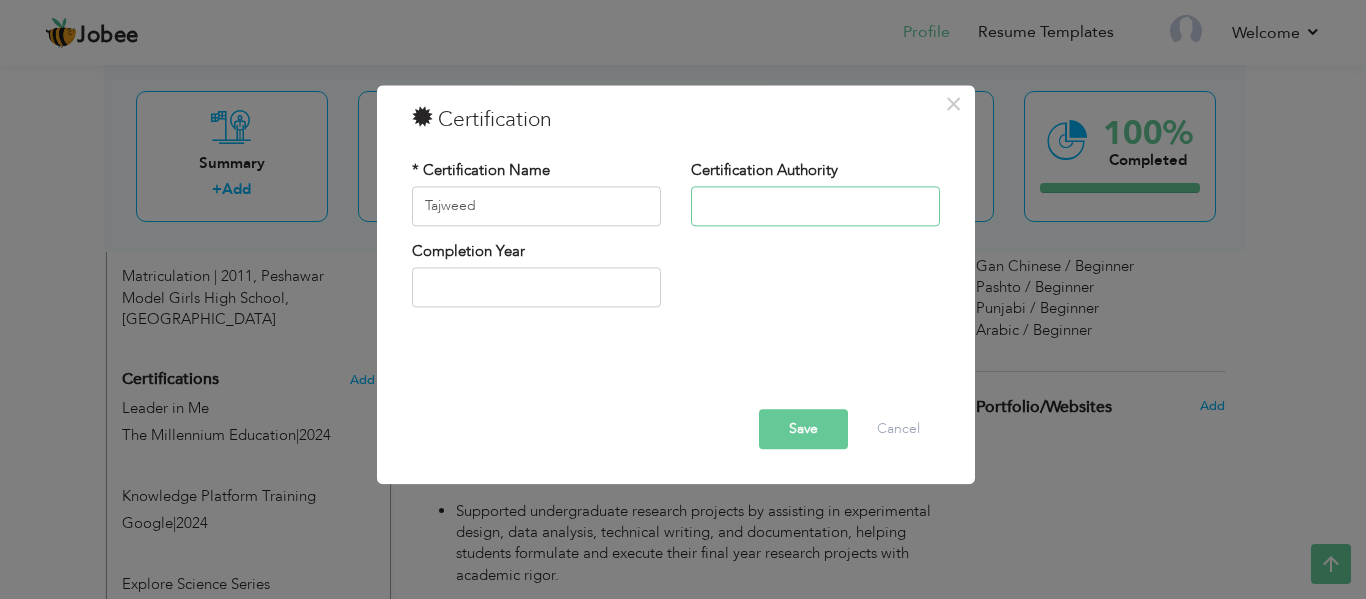 click at bounding box center [815, 206] 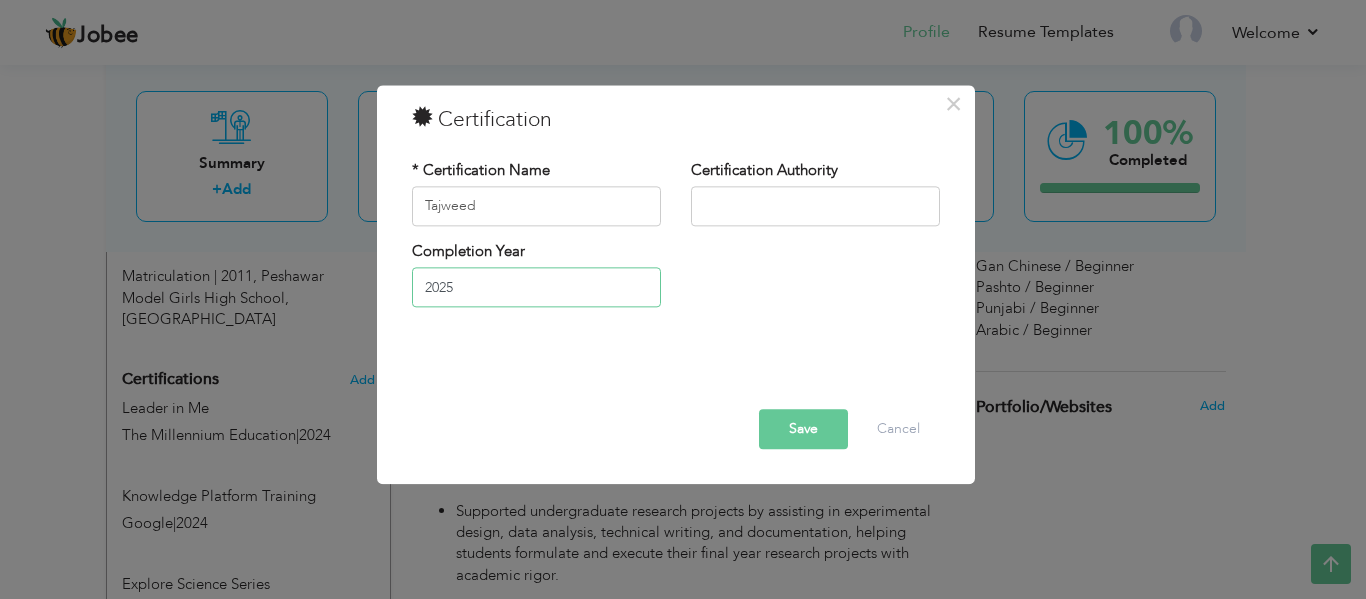 click on "2025" at bounding box center (536, 288) 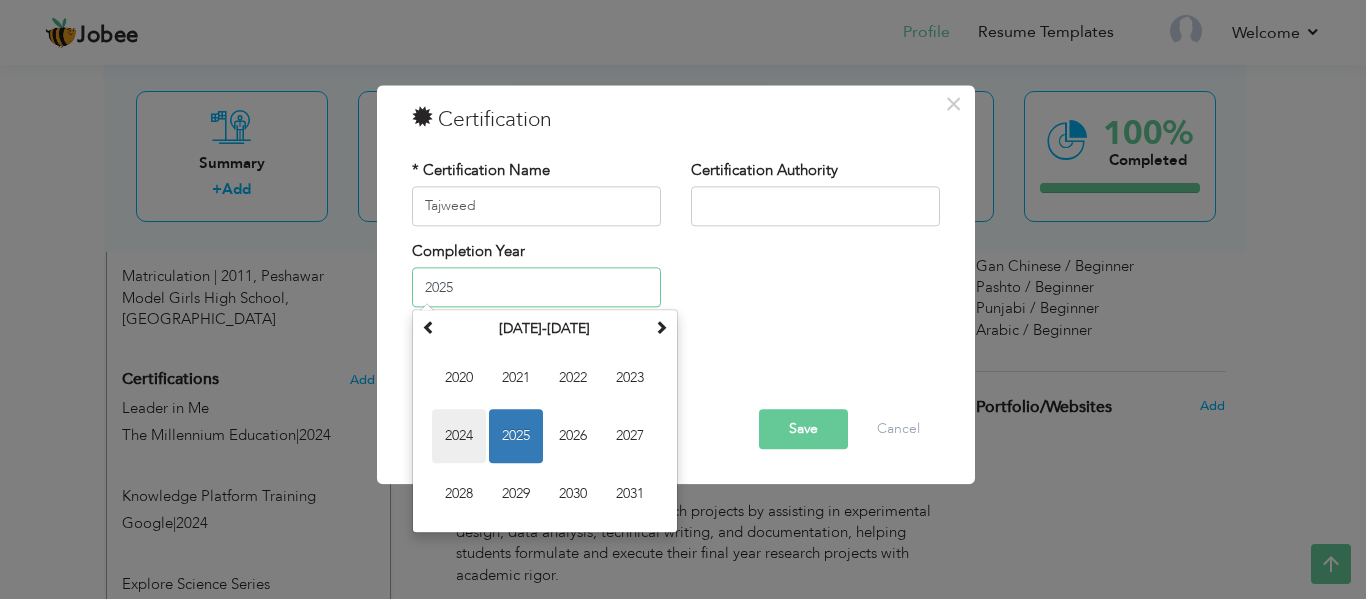 click on "2024" at bounding box center [459, 437] 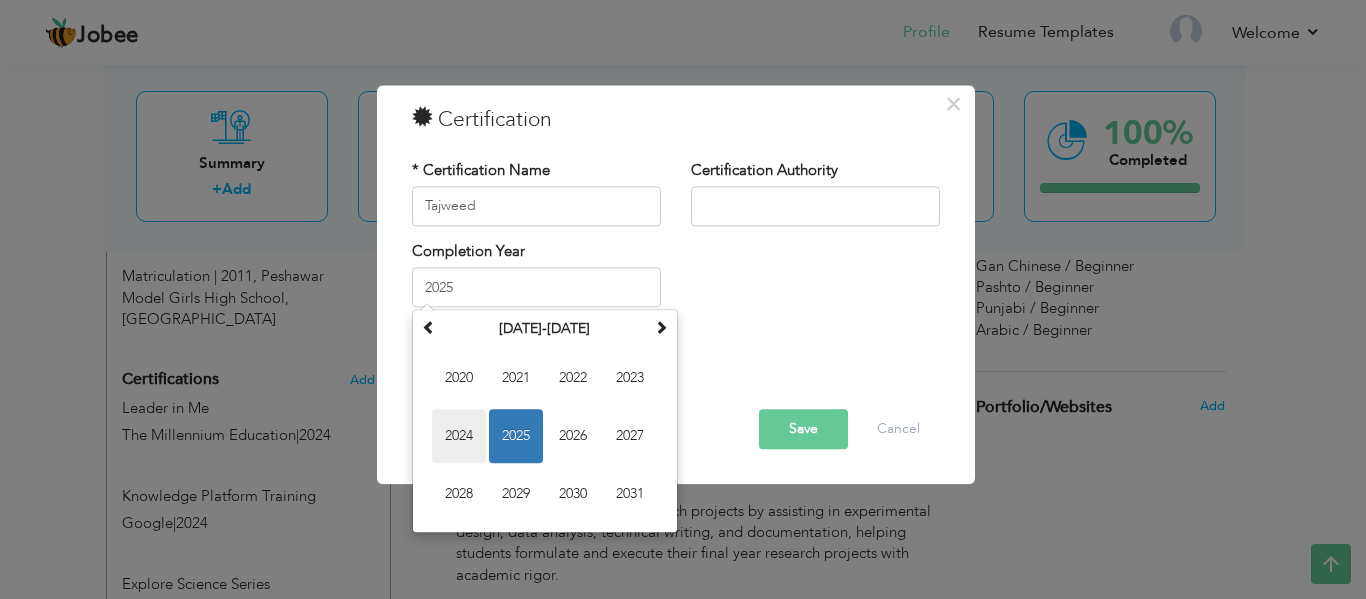 type on "2024" 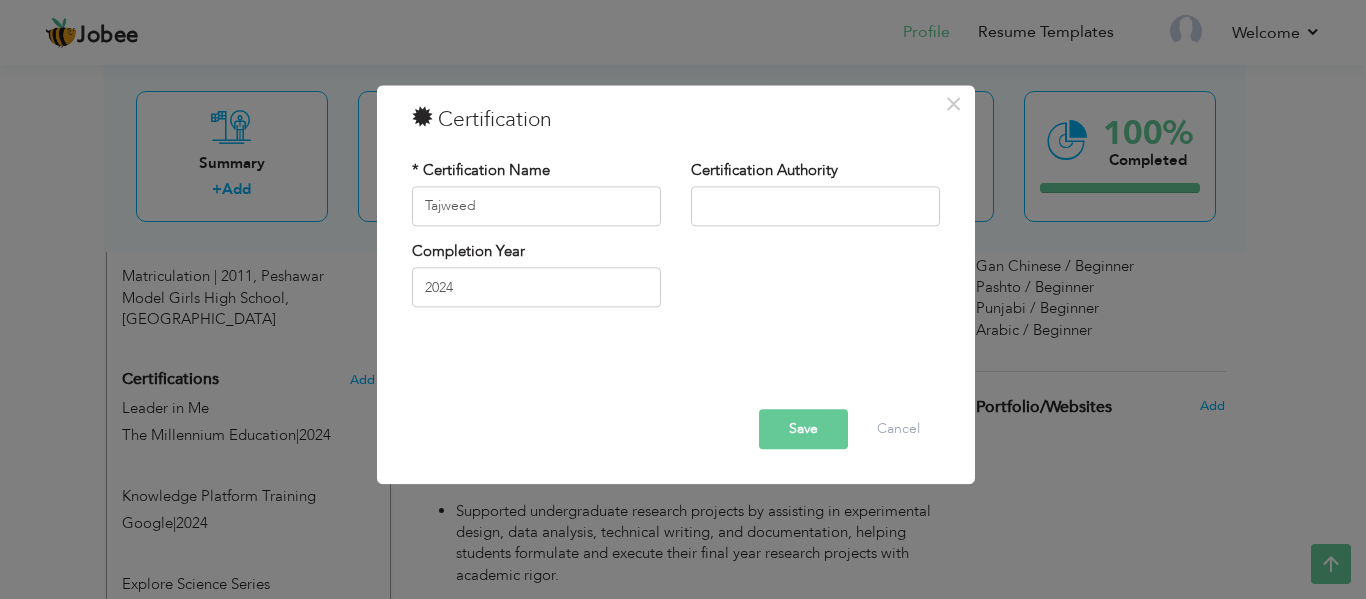 click on "Save" at bounding box center [803, 429] 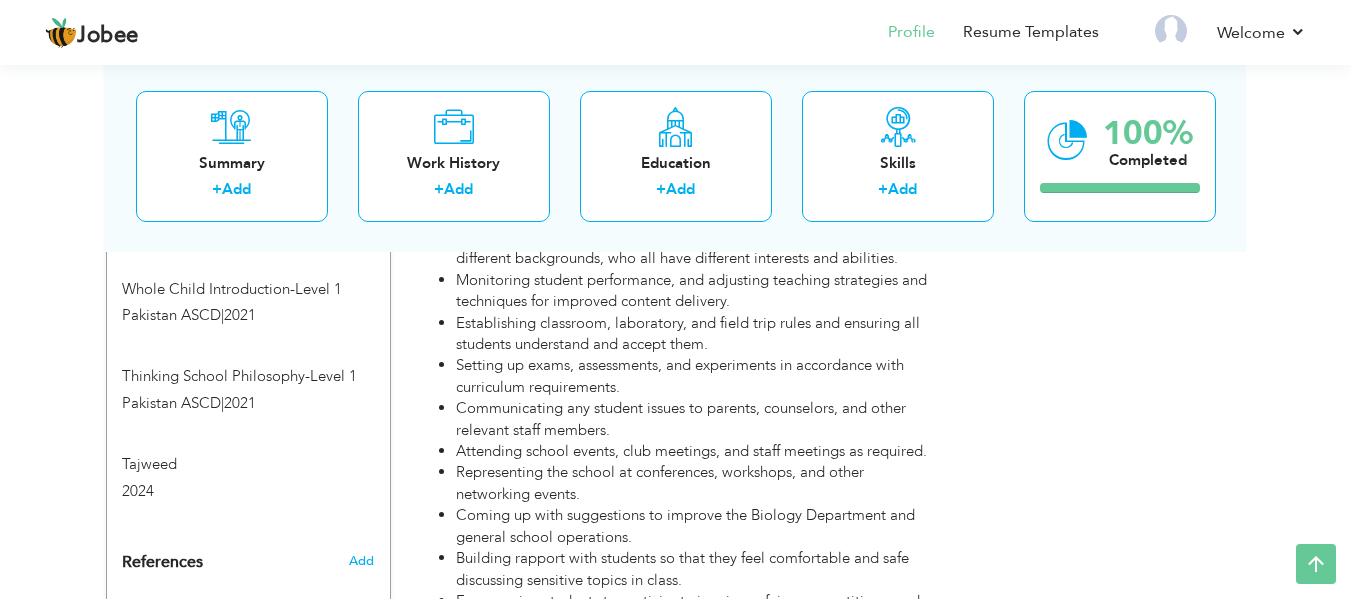 scroll, scrollTop: 1800, scrollLeft: 0, axis: vertical 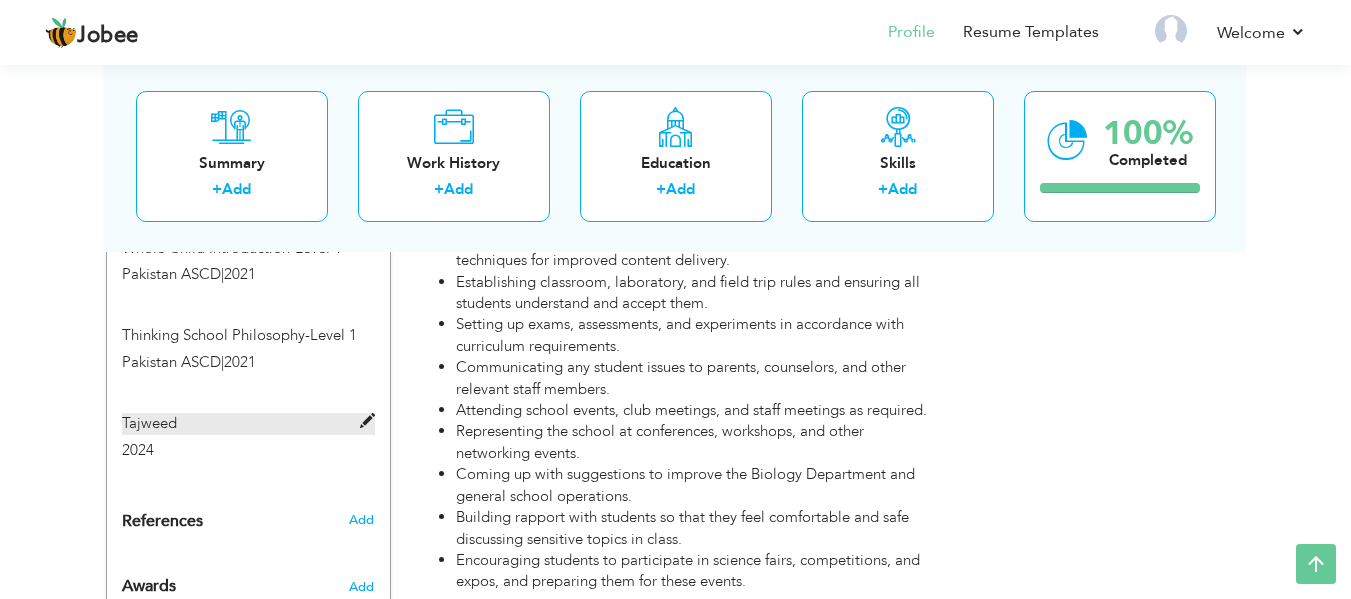 click at bounding box center [367, 421] 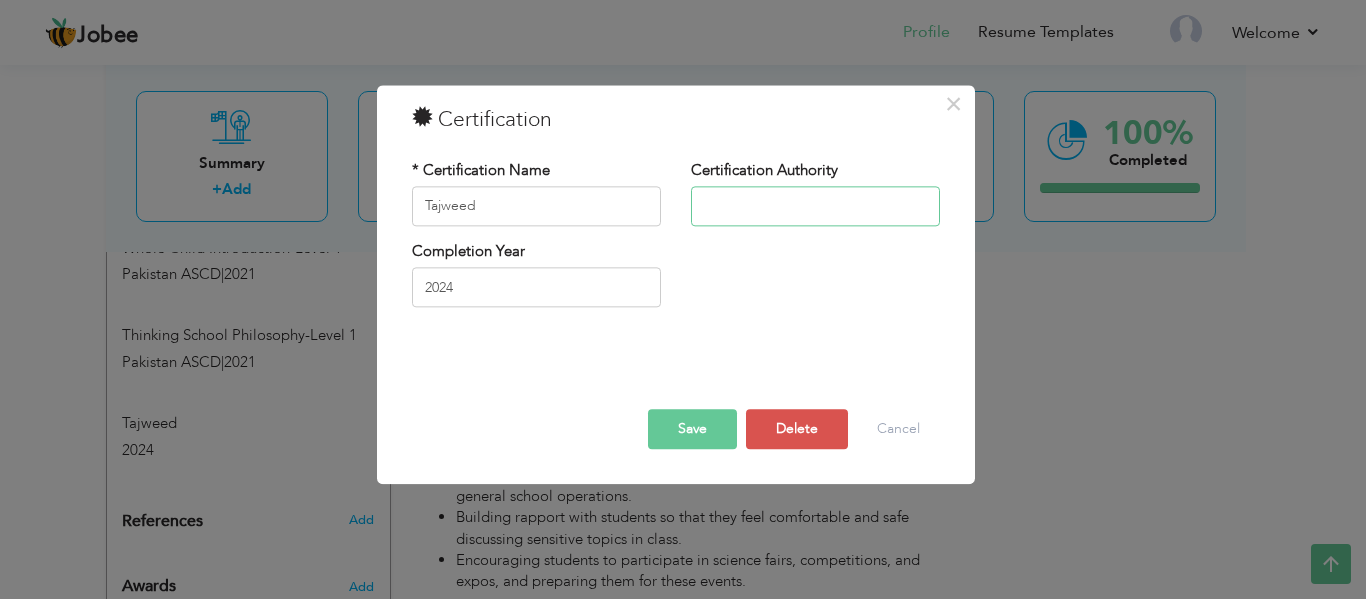 click at bounding box center (815, 206) 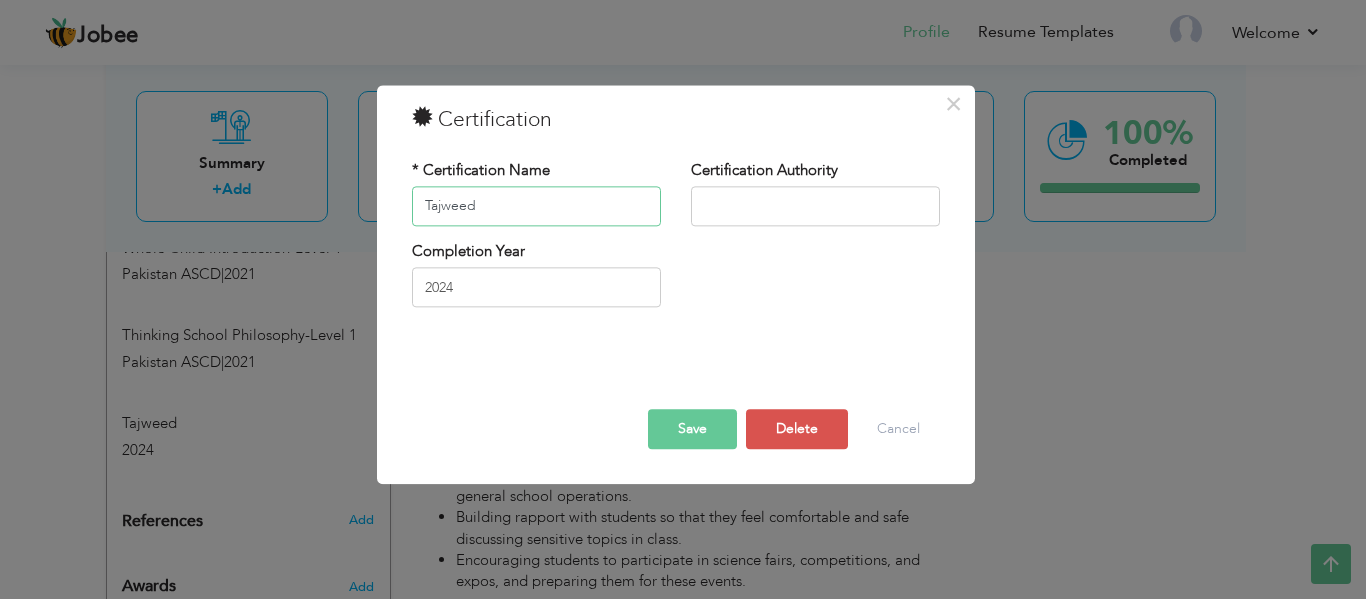 click on "Tajweed" at bounding box center (536, 206) 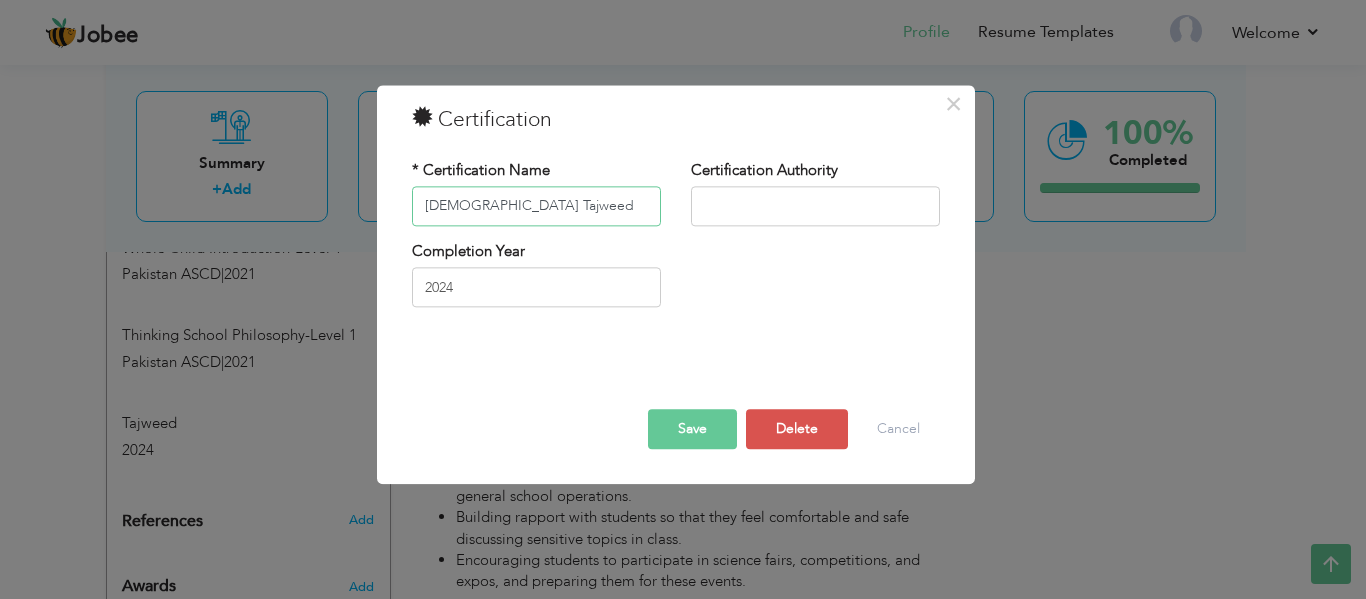 click on "[DEMOGRAPHIC_DATA] Tajweed" at bounding box center (536, 206) 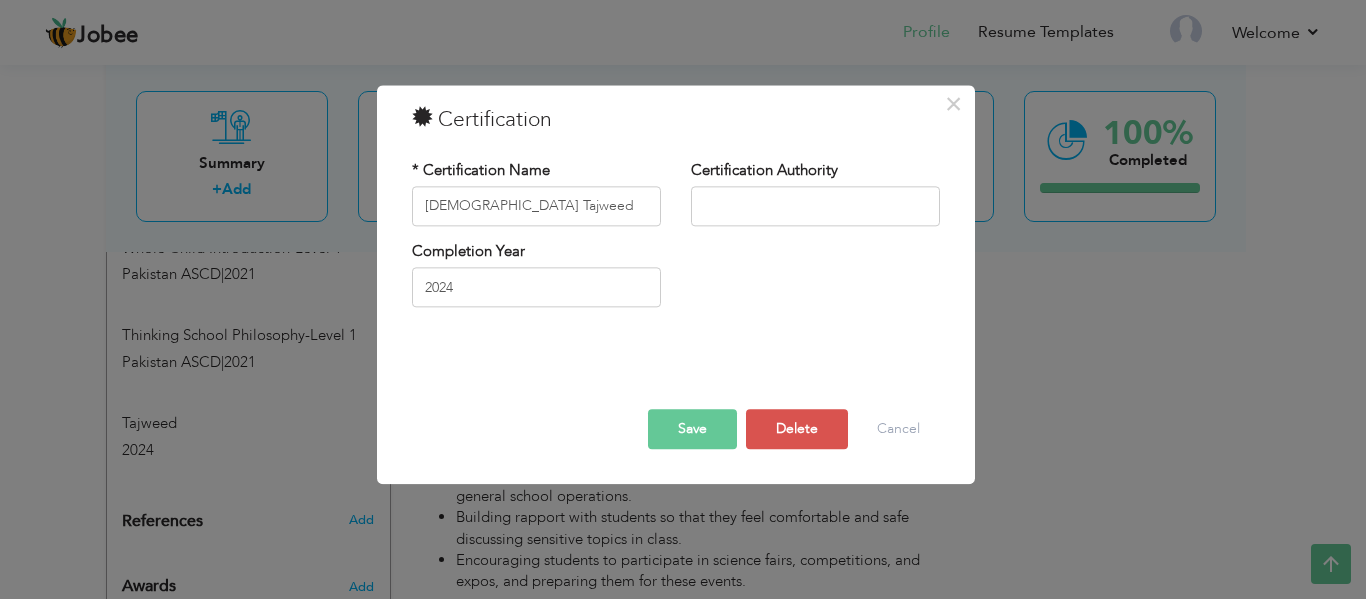 click at bounding box center [676, 366] 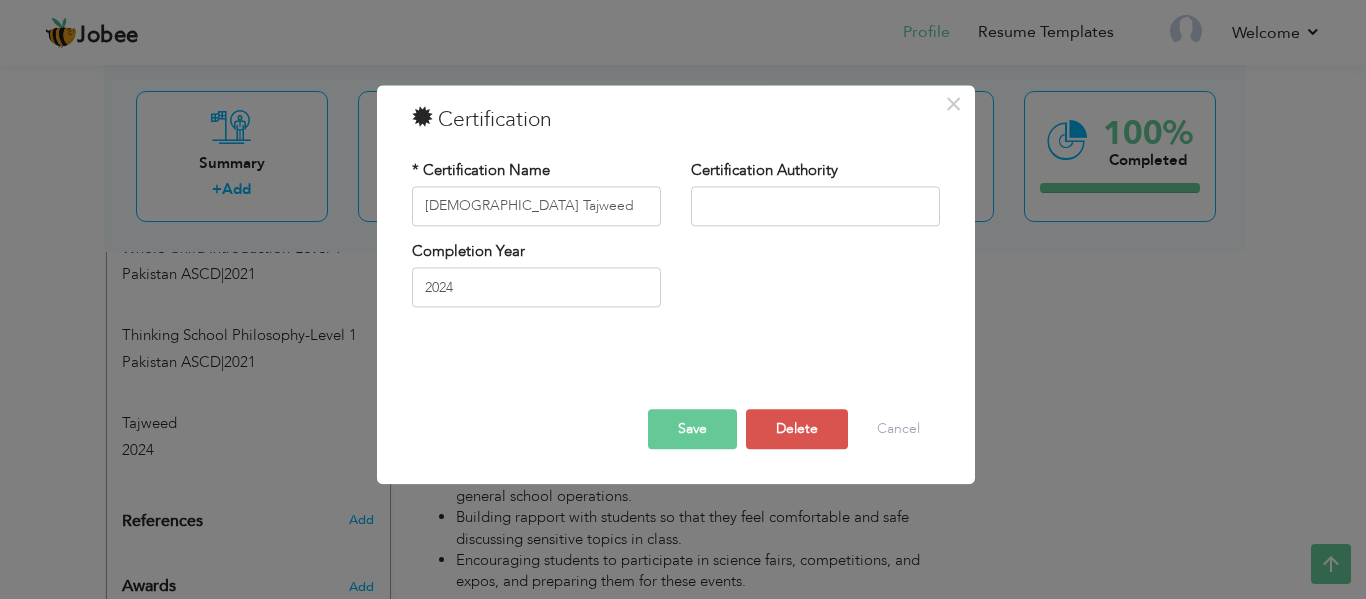 click on "Save" at bounding box center [692, 429] 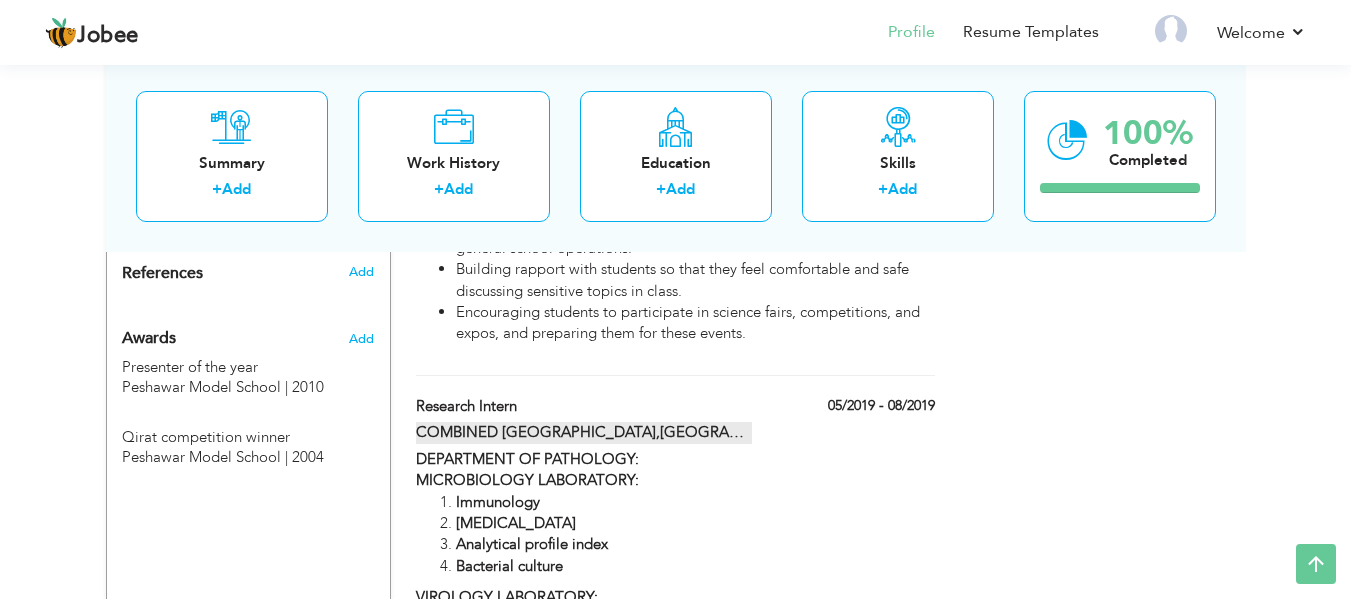 scroll, scrollTop: 2100, scrollLeft: 0, axis: vertical 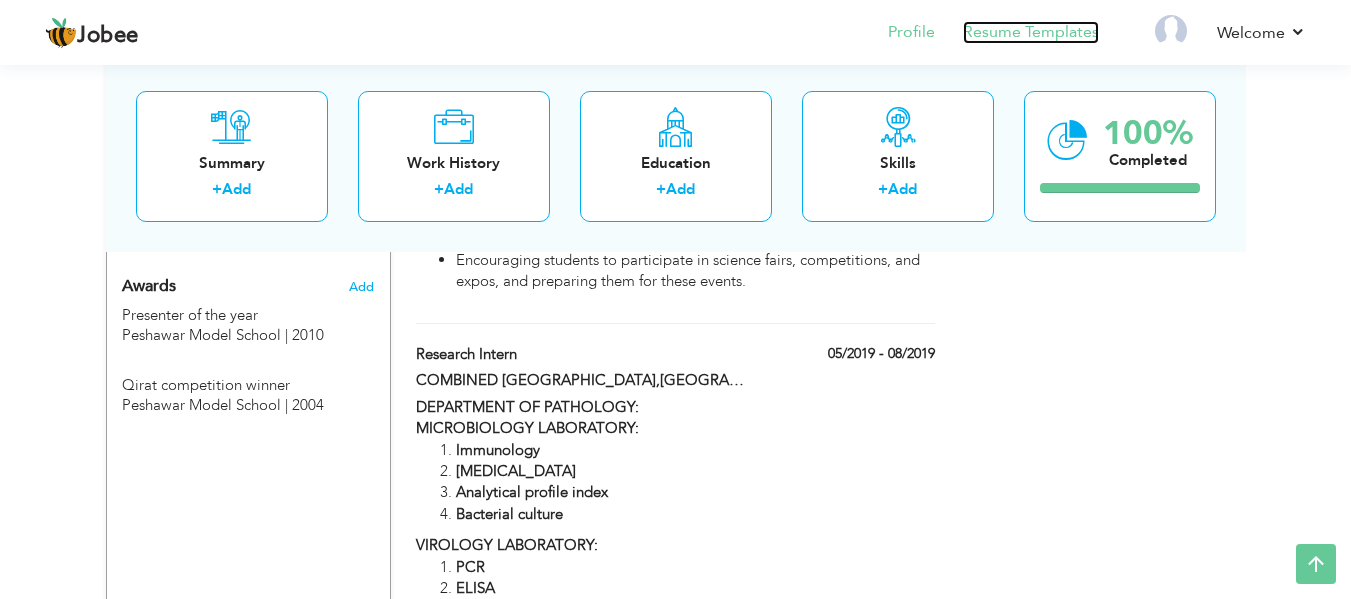 click on "Resume Templates" at bounding box center [1031, 32] 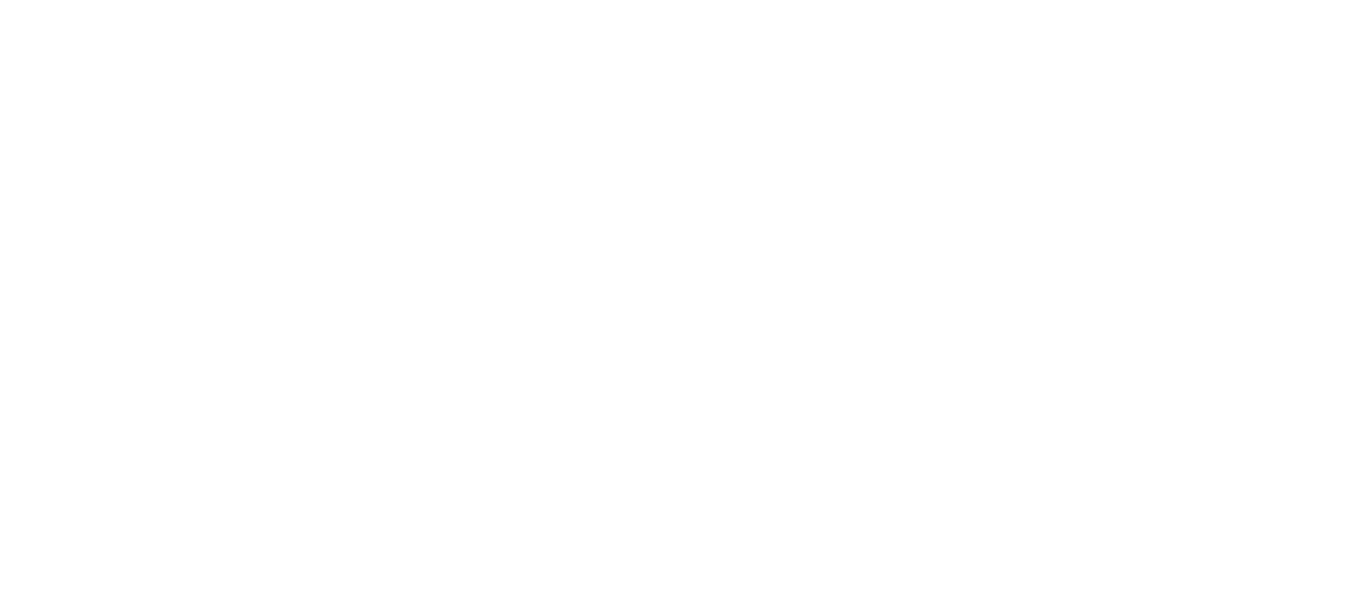 scroll, scrollTop: 0, scrollLeft: 0, axis: both 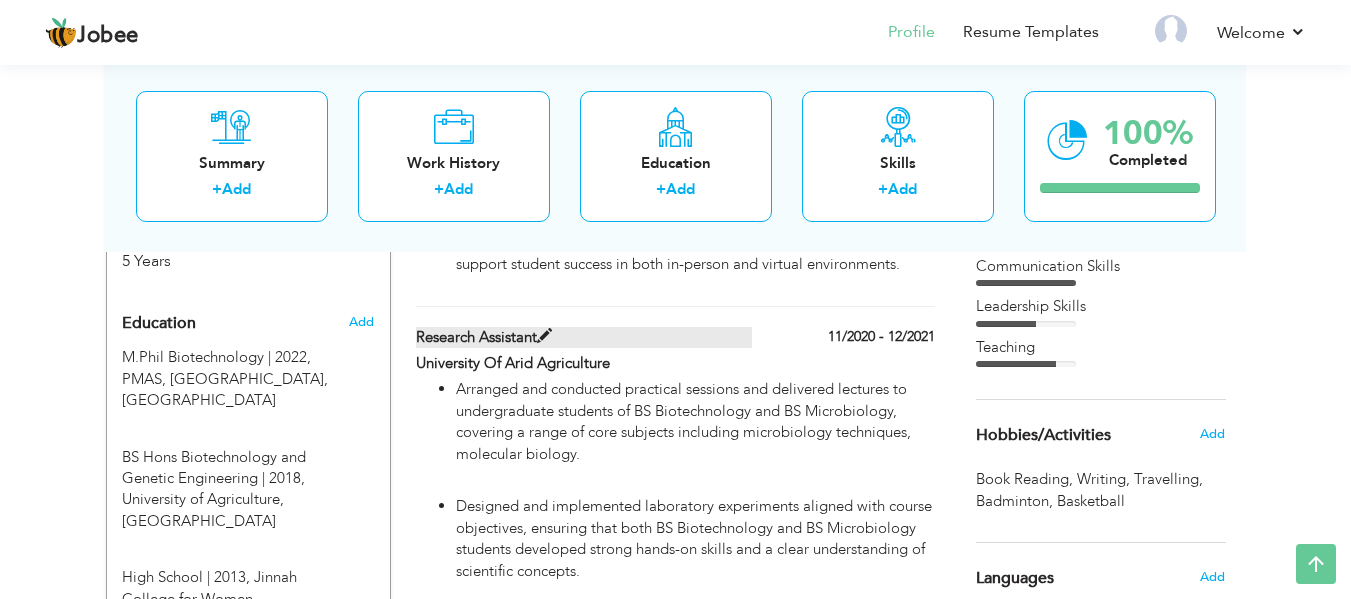 click on "Research Assistant" at bounding box center [584, 337] 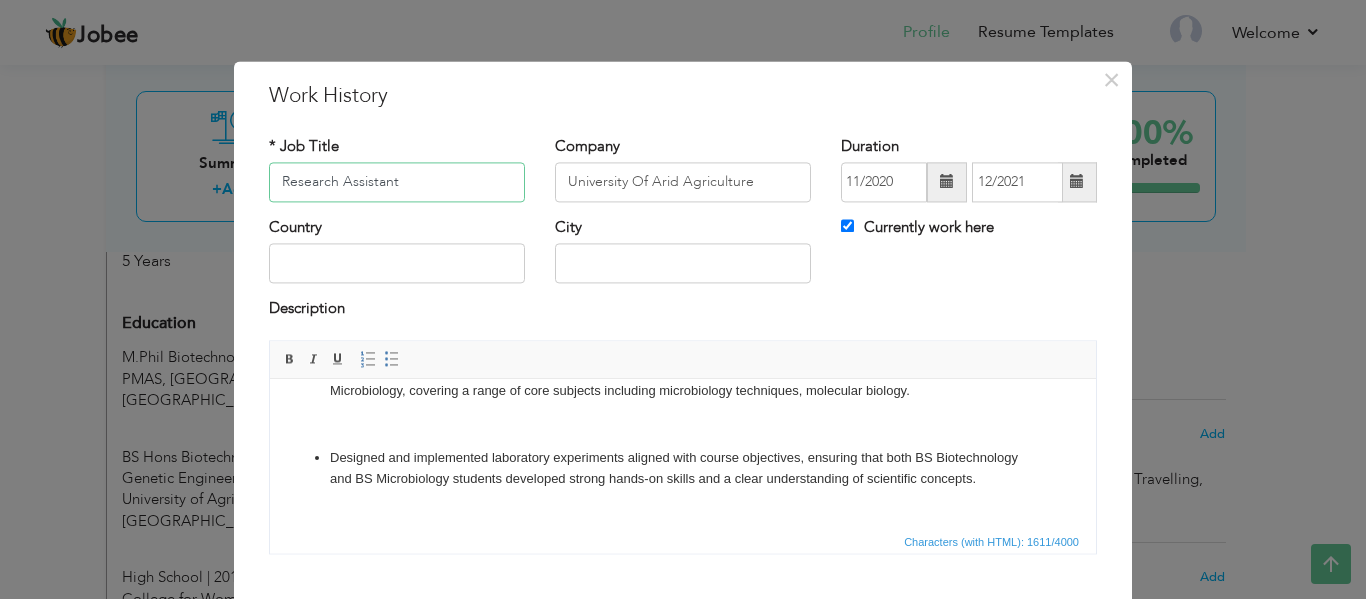 scroll, scrollTop: 0, scrollLeft: 0, axis: both 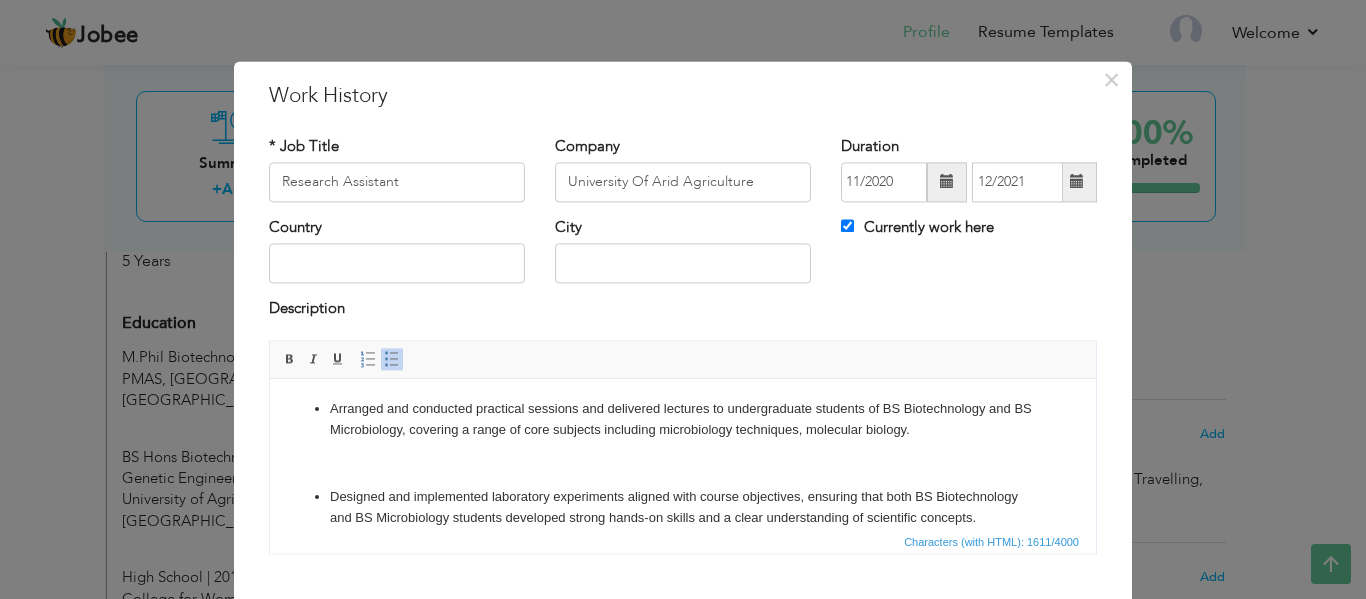 click on "Arranged and conducted practical sessions and delivered lectures to undergraduate students of BS Biotechnology and BS Microbiology, covering a range of core subjects including microbiology techniques, molecular biology. Designed and implemented laboratory experiments aligned with course objectives, ensuring that both BS Biotechnology and BS Microbiology students developed strong hands-on skills and a clear understanding of scientific concepts.    Maintained detailed records of laboratory consumables and equipment usage in the assigned lab, ensuring efficient resource management and timely procurement of materials necessary for practical sessions.    Demonstrated strong knowledge of laboratory safety practices, biosafety protocols, and quality control measures, ensuring a safe and compliant lab environment for all students and staff." at bounding box center [683, 685] 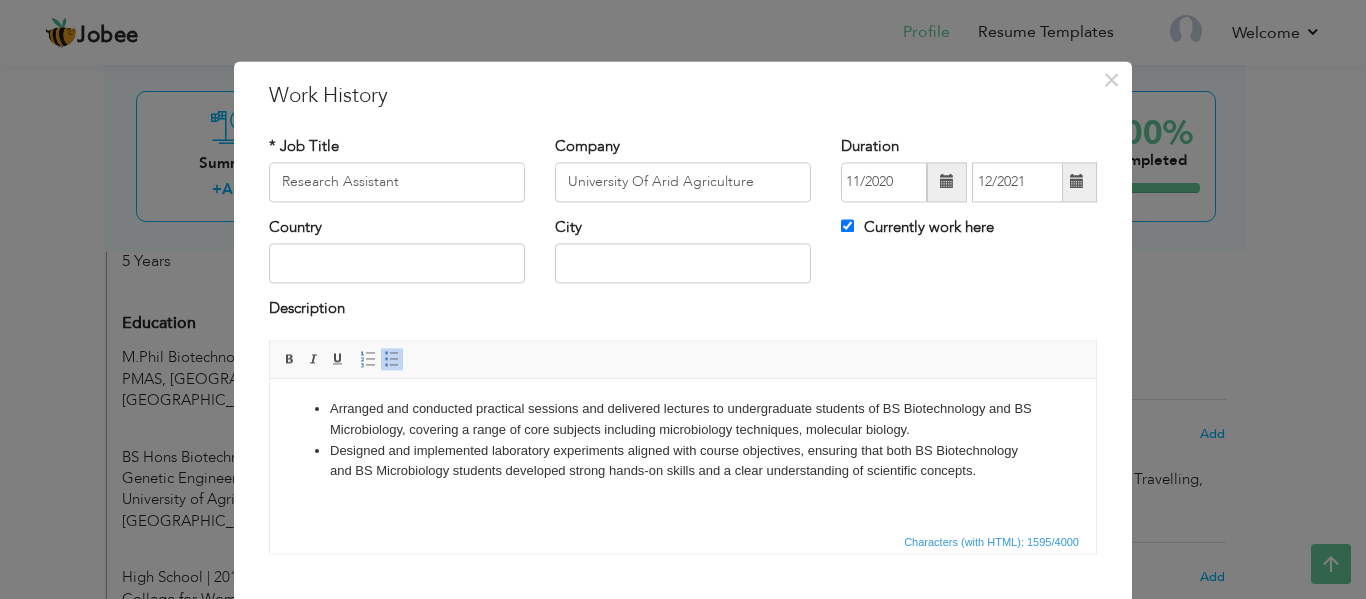 click on "Characters (with HTML): 1595/4000" at bounding box center [683, 541] 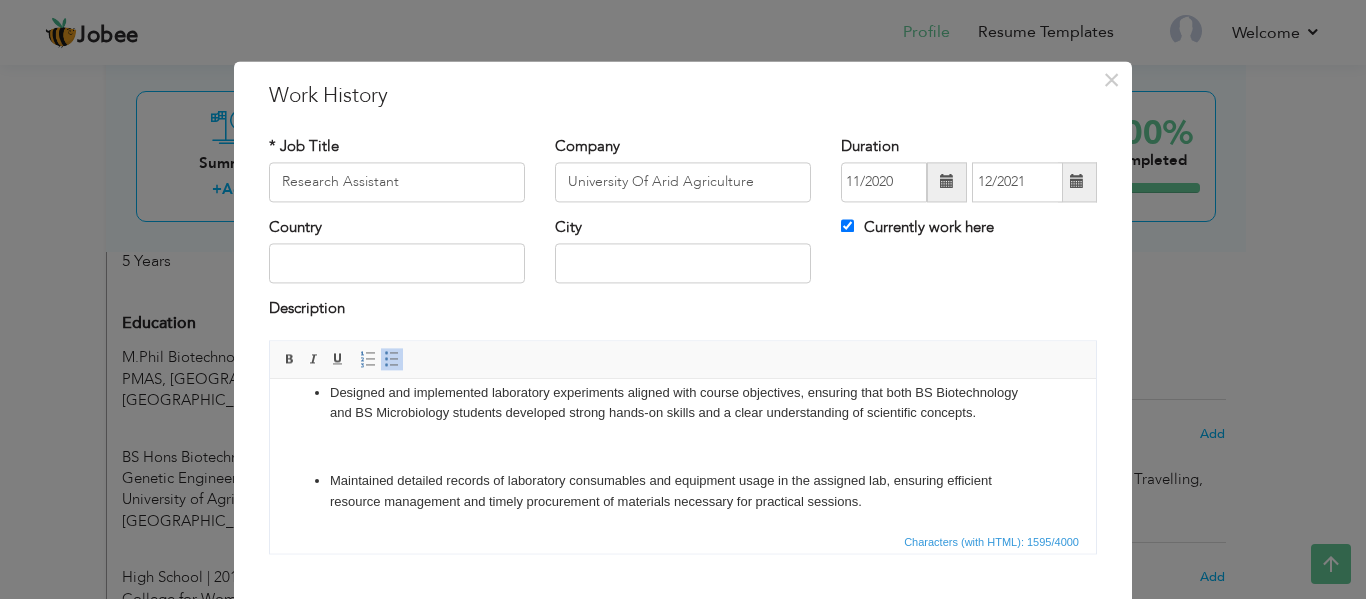 scroll, scrollTop: 100, scrollLeft: 0, axis: vertical 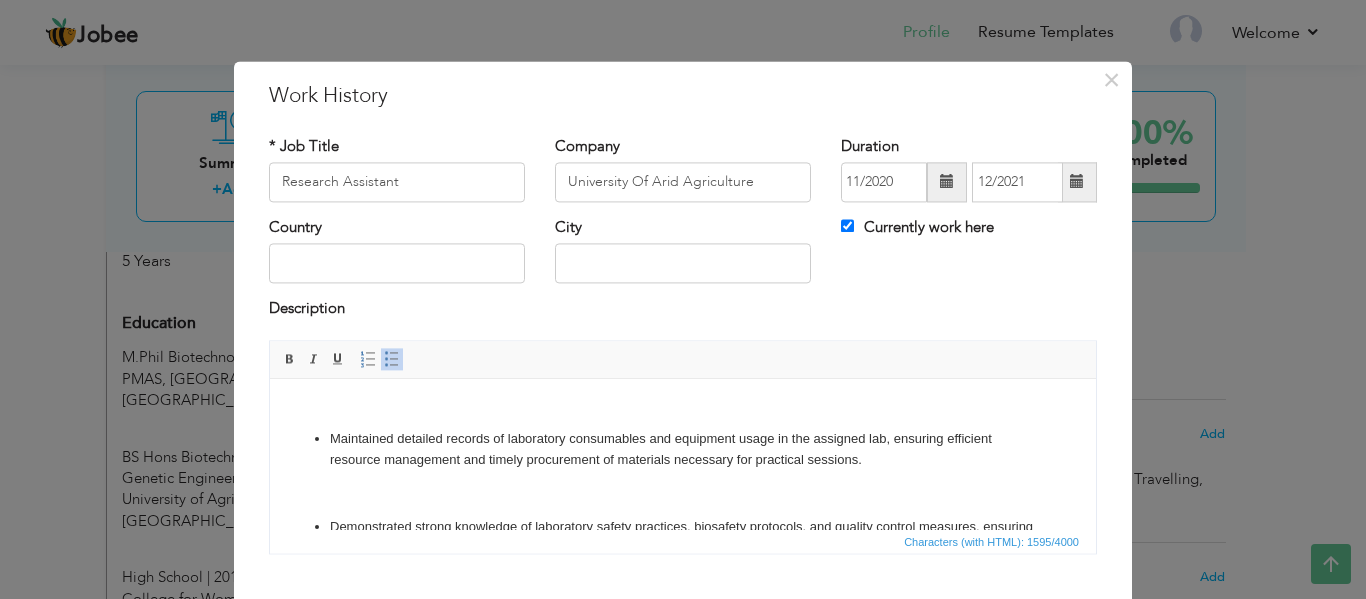 click on "Arranged and conducted practical sessions and delivered lectures to undergraduate students of BS Biotechnology and BS Microbiology, covering a range of core subjects including microbiology techniques, molecular biology. Designed and implemented laboratory experiments aligned with course objectives, ensuring that both BS Biotechnology and BS Microbiology students developed strong hands-on skills and a clear understanding of scientific concepts.    Maintained detailed records of laboratory consumables and equipment usage in the assigned lab, ensuring efficient resource management and timely procurement of materials necessary for practical sessions.    Demonstrated strong knowledge of laboratory safety practices, biosafety protocols, and quality control measures, ensuring a safe and compliant lab environment for all students and staff." at bounding box center [683, 561] 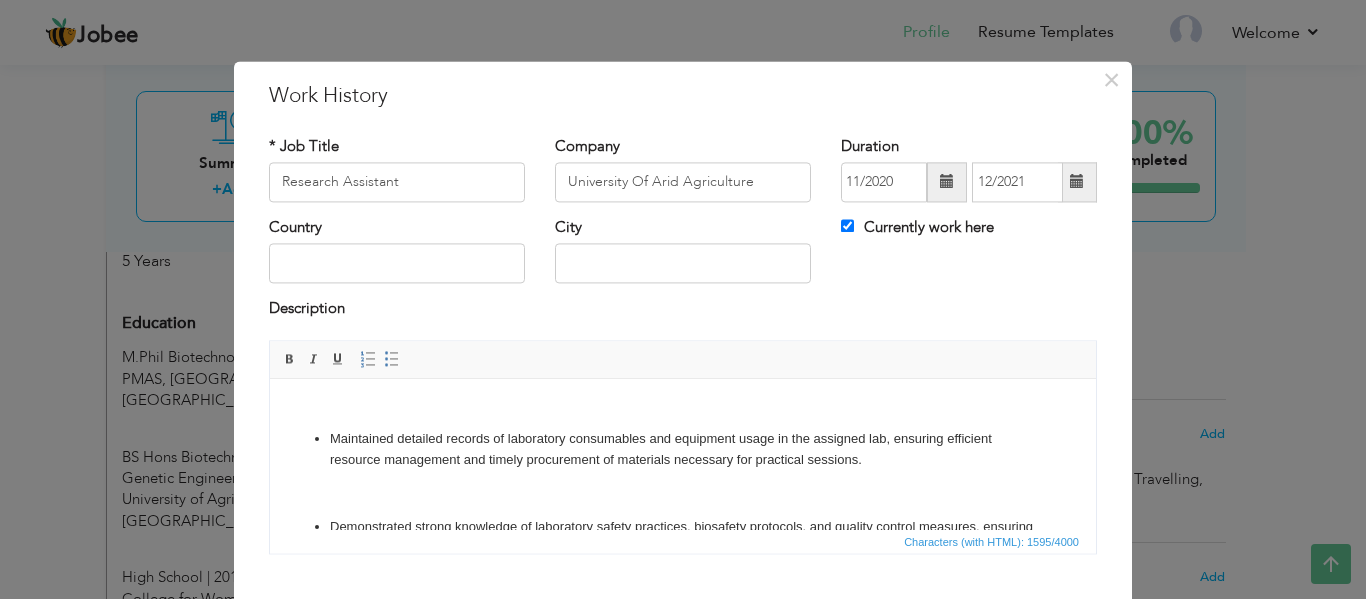 type 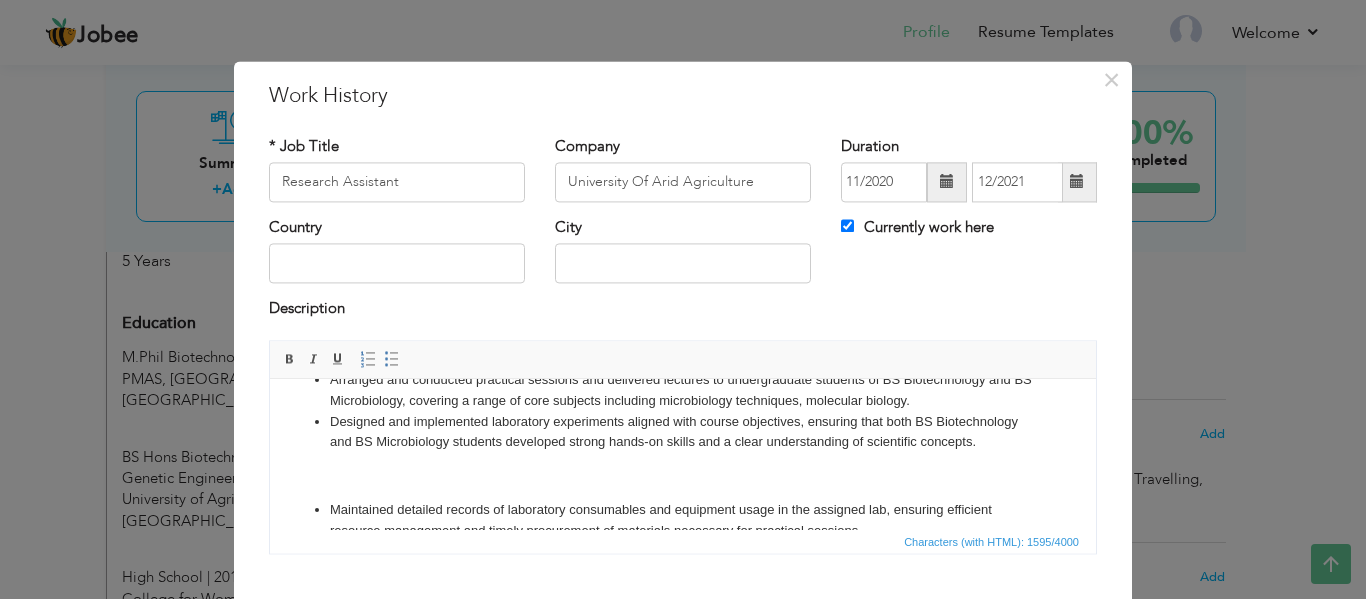 scroll, scrollTop: 0, scrollLeft: 0, axis: both 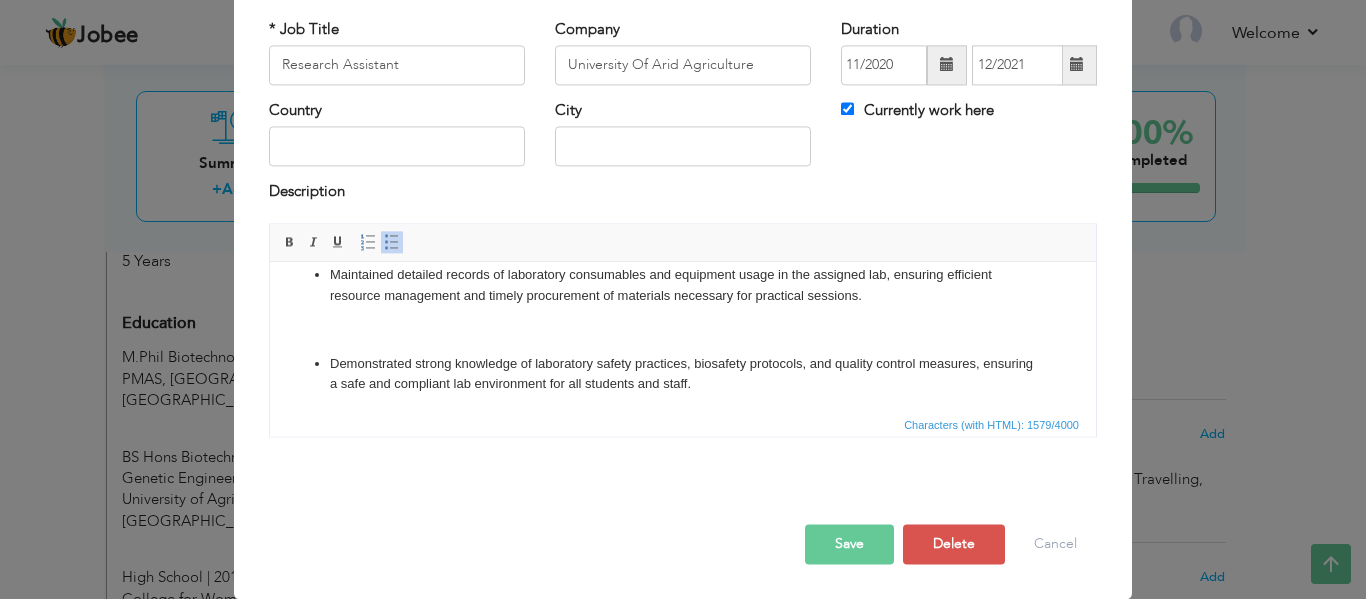 click on "Arranged and conducted practical sessions and delivered lectures to undergraduate students of BS Biotechnology and BS Microbiology, covering a range of core subjects including microbiology techniques, molecular biology. Designed and implemented laboratory experiments aligned with course objectives, ensuring that both BS Biotechnology and BS Microbiology students developed strong hands-on skills and a clear understanding of scientific concepts. Maintained detailed records of laboratory consumables and equipment usage in the assigned lab, ensuring efficient resource management and timely procurement of materials necessary for practical sessions.    Demonstrated strong knowledge of laboratory safety practices, biosafety protocols, and quality control measures, ensuring a safe and compliant lab environment for all students and staff." at bounding box center (683, 421) 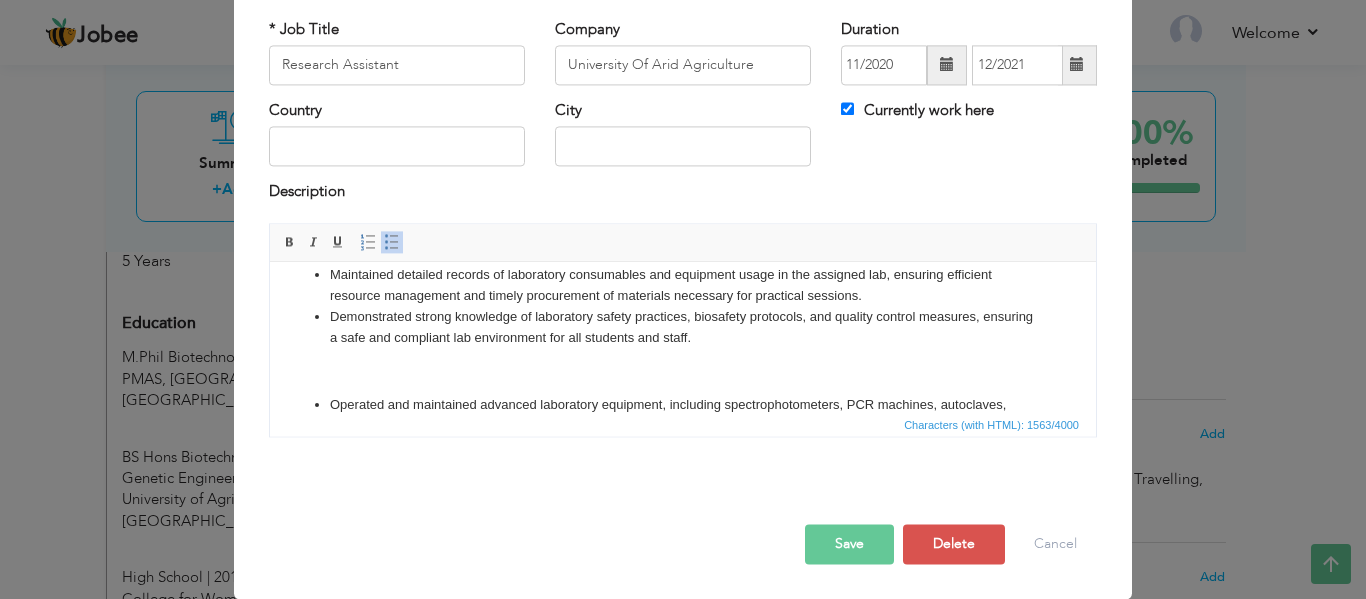 click on "Arranged and conducted practical sessions and delivered lectures to undergraduate students of BS Biotechnology and BS Microbiology, covering a range of core subjects including microbiology techniques, molecular biology. Designed and implemented laboratory experiments aligned with course objectives, ensuring that both BS Biotechnology and BS Microbiology students developed strong hands-on skills and a clear understanding of scientific concepts. Maintained detailed records of laboratory consumables and equipment usage in the assigned lab, ensuring efficient resource management and timely procurement of materials necessary for practical sessions. Demonstrated strong knowledge of laboratory safety practices, biosafety protocols, and quality control measures, ensuring a safe and compliant lab environment for all students and staff." at bounding box center (683, 398) 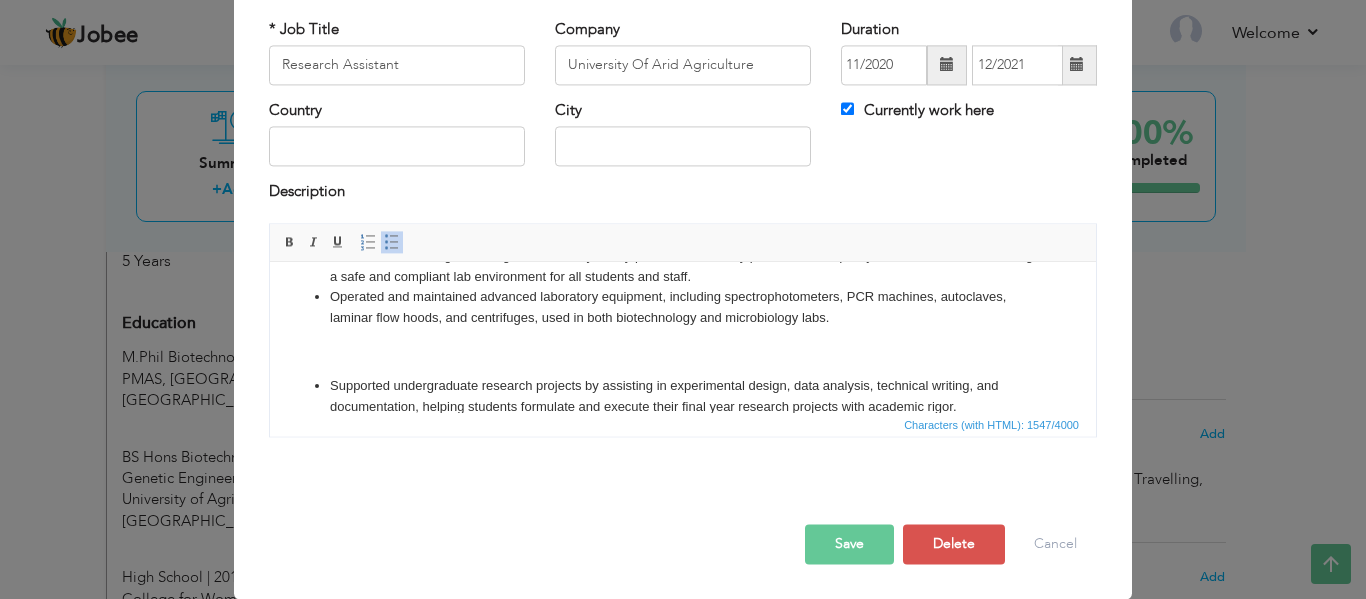 scroll, scrollTop: 200, scrollLeft: 0, axis: vertical 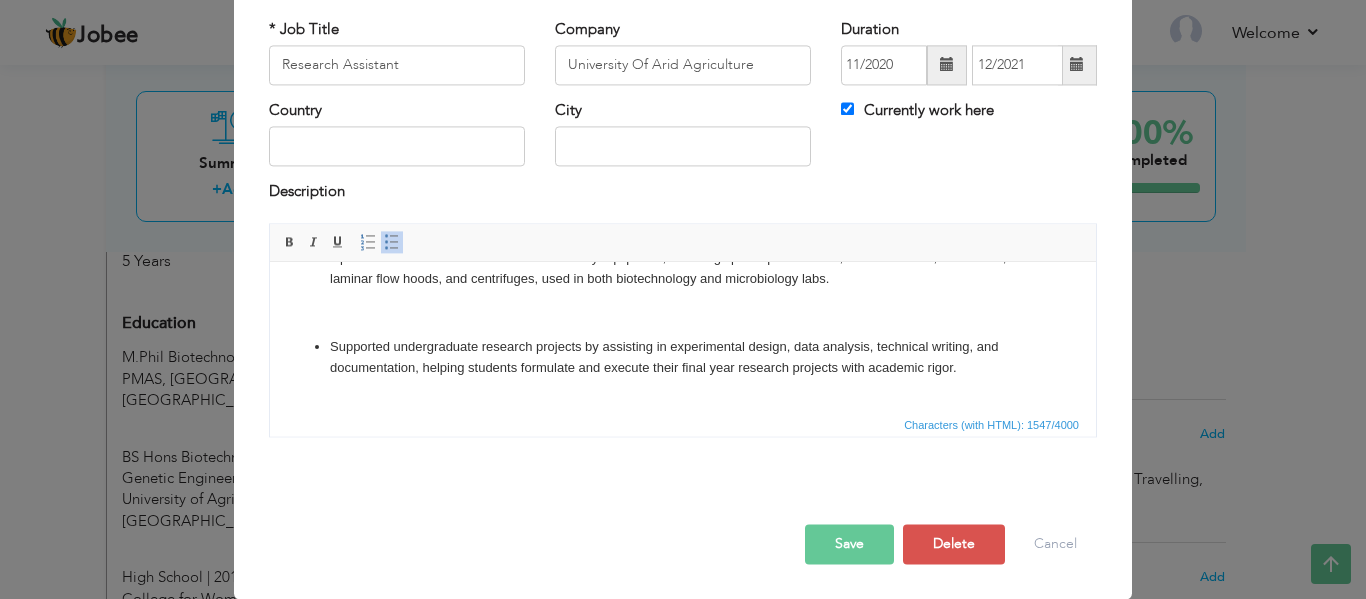 click on "Arranged and conducted practical sessions and delivered lectures to undergraduate students of BS Biotechnology and BS Microbiology, covering a range of core subjects including microbiology techniques, molecular biology. Designed and implemented laboratory experiments aligned with course objectives, ensuring that both BS Biotechnology and BS Microbiology students developed strong hands-on skills and a clear understanding of scientific concepts. Maintained detailed records of laboratory consumables and equipment usage in the assigned lab, ensuring efficient resource management and timely procurement of materials necessary for practical sessions. Demonstrated strong knowledge of laboratory safety practices, biosafety protocols, and quality control measures, ensuring a safe and compliant lab environment for all students and staff." at bounding box center [683, 274] 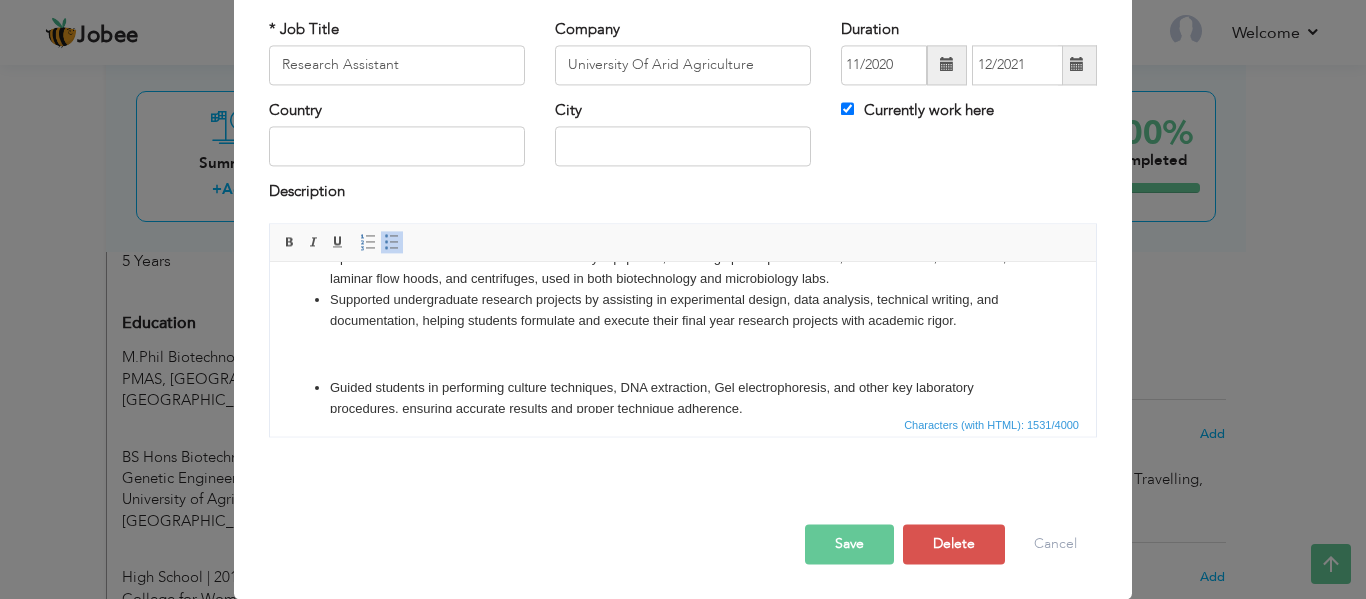 click on "Arranged and conducted practical sessions and delivered lectures to undergraduate students of BS Biotechnology and BS Microbiology, covering a range of core subjects including microbiology techniques, molecular biology. Designed and implemented laboratory experiments aligned with course objectives, ensuring that both BS Biotechnology and BS Microbiology students developed strong hands-on skills and a clear understanding of scientific concepts. Maintained detailed records of laboratory consumables and equipment usage in the assigned lab, ensuring efficient resource management and timely procurement of materials necessary for practical sessions. Demonstrated strong knowledge of laboratory safety practices, biosafety protocols, and quality control measures, ensuring a safe and compliant lab environment for all students and staff.    Guided students in performing culture techniques, DNA extraction, Gel electrophoresis, and other key laboratory procedures, ensuring accurate results and proper technique adherence." at bounding box center [683, 251] 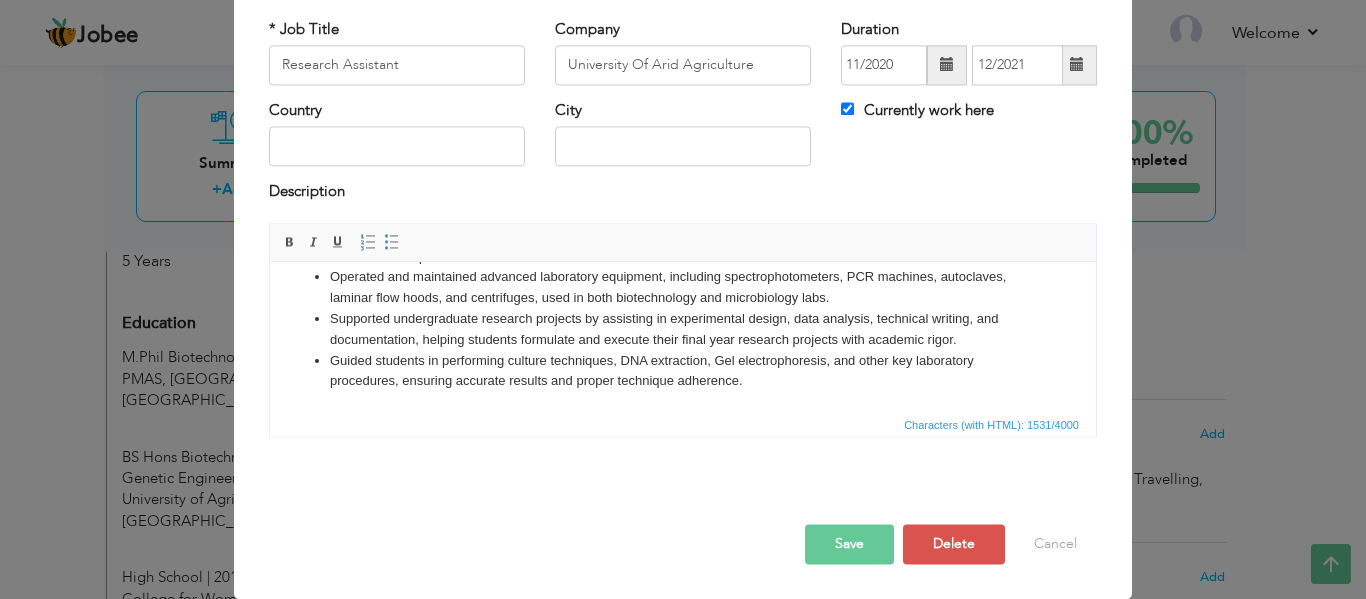 scroll, scrollTop: 181, scrollLeft: 0, axis: vertical 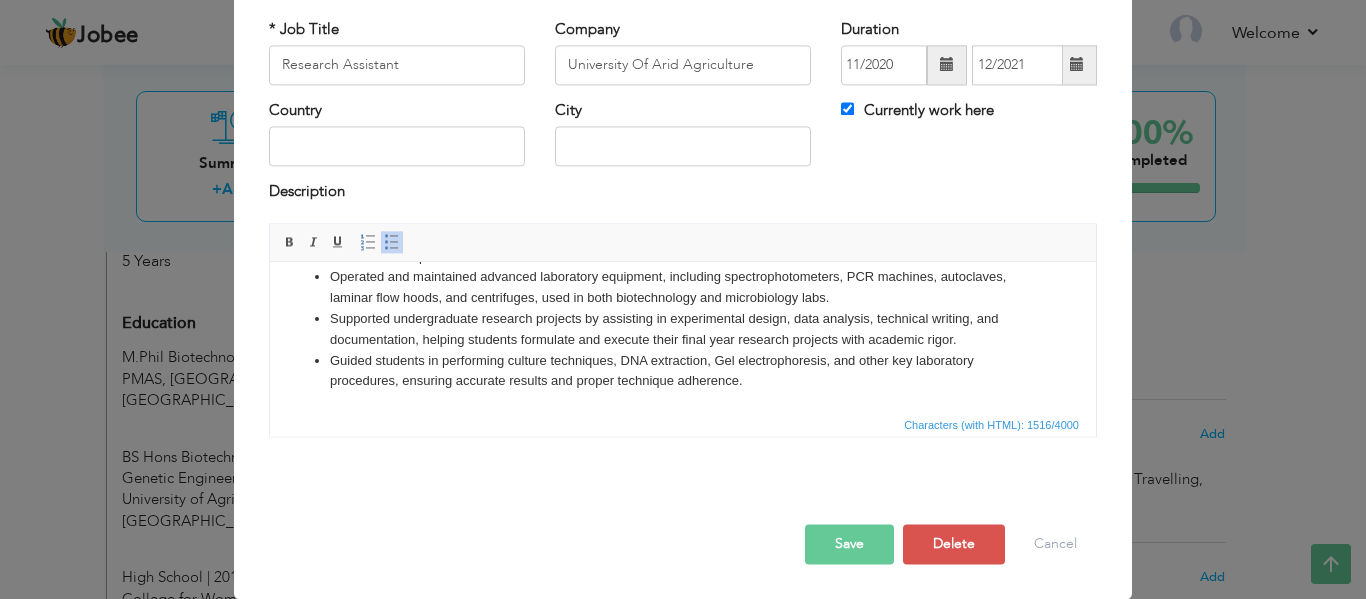 click on "Save" at bounding box center (849, 544) 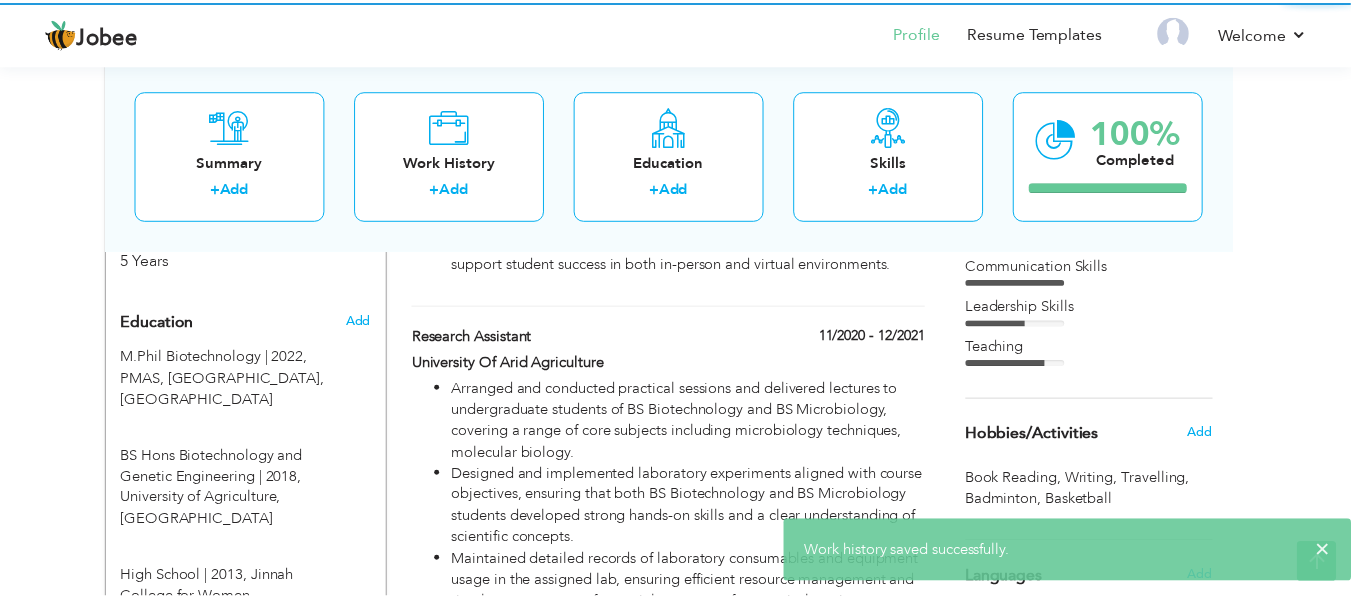 scroll, scrollTop: 0, scrollLeft: 0, axis: both 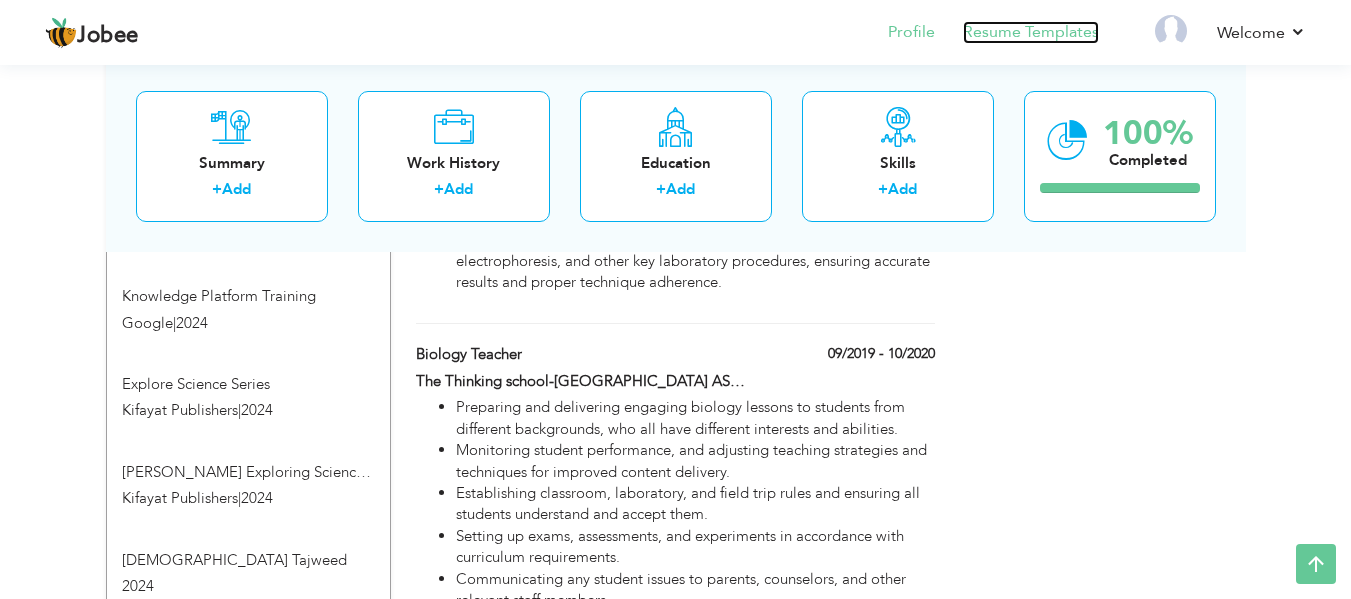 click on "Resume Templates" at bounding box center (1031, 32) 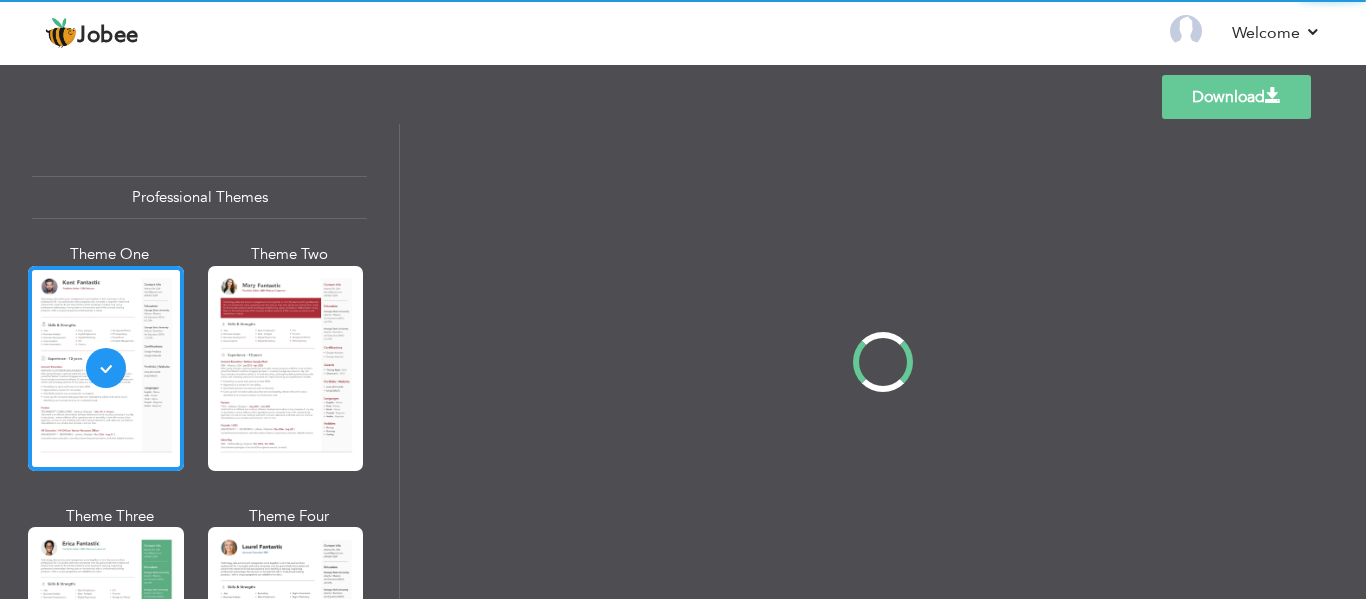 scroll, scrollTop: 0, scrollLeft: 0, axis: both 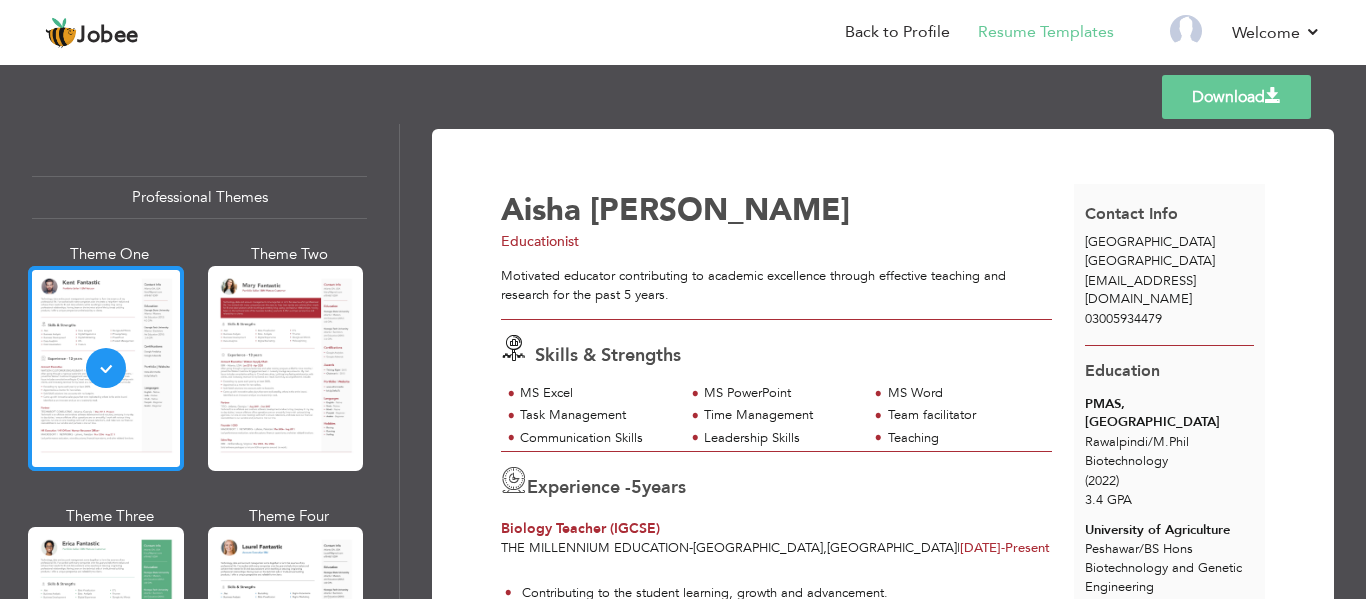click at bounding box center (106, 368) 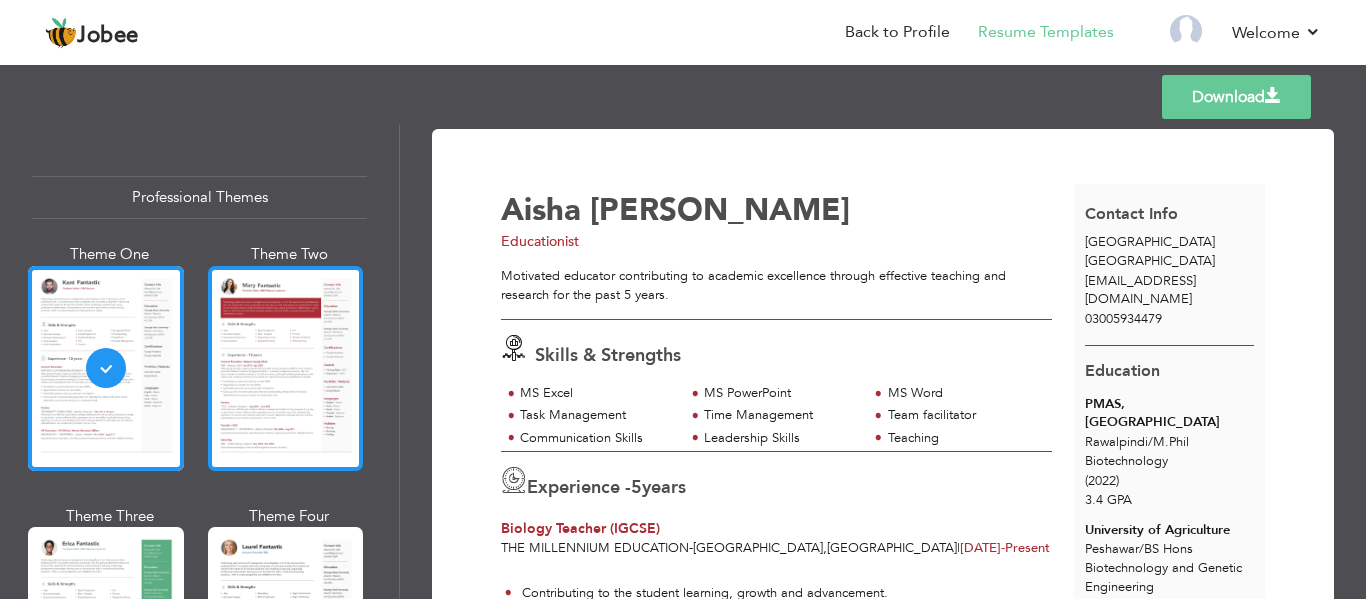 click at bounding box center [286, 368] 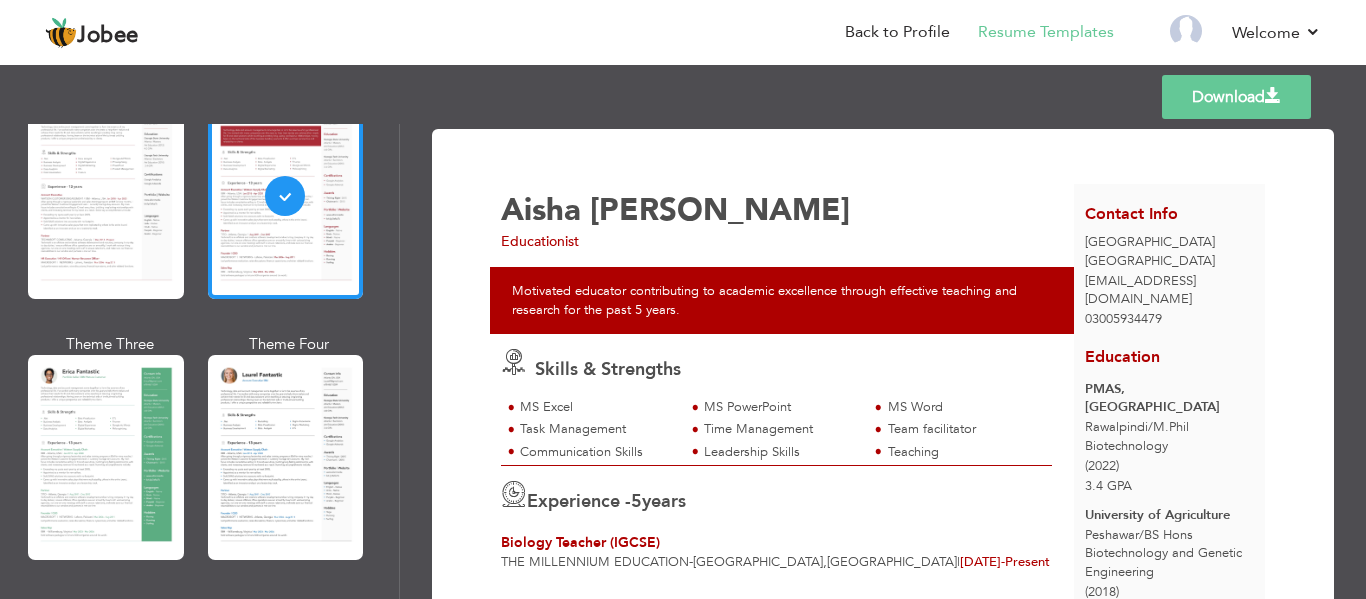 scroll, scrollTop: 200, scrollLeft: 0, axis: vertical 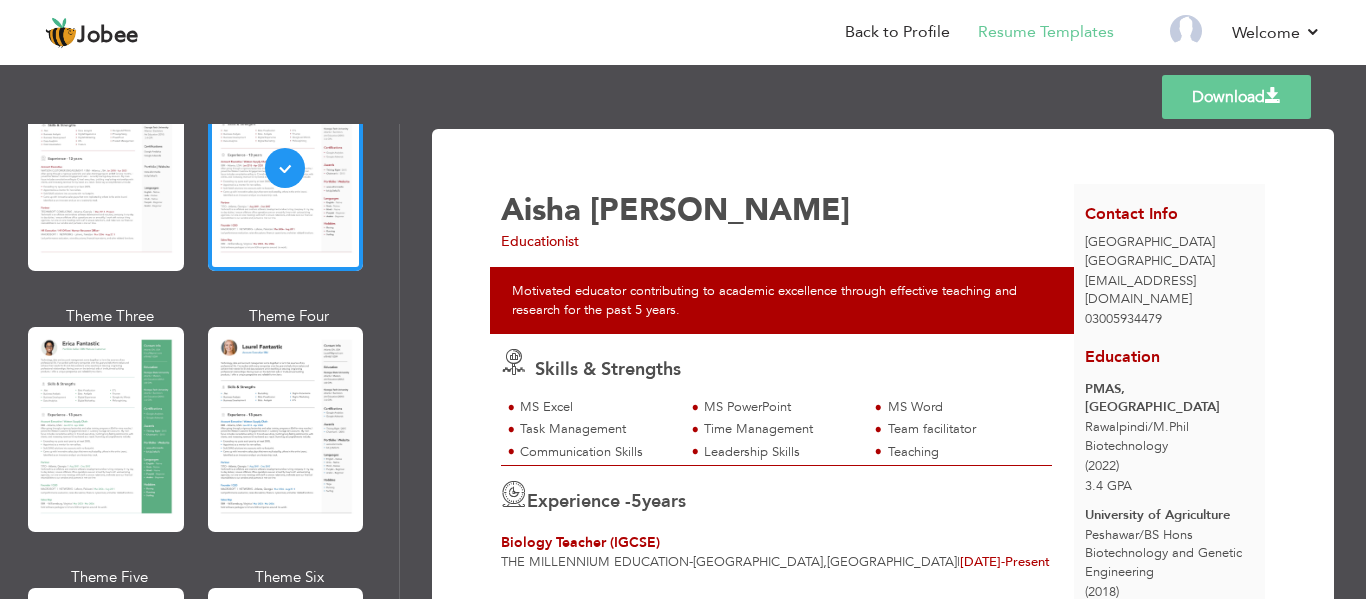 click at bounding box center (106, 429) 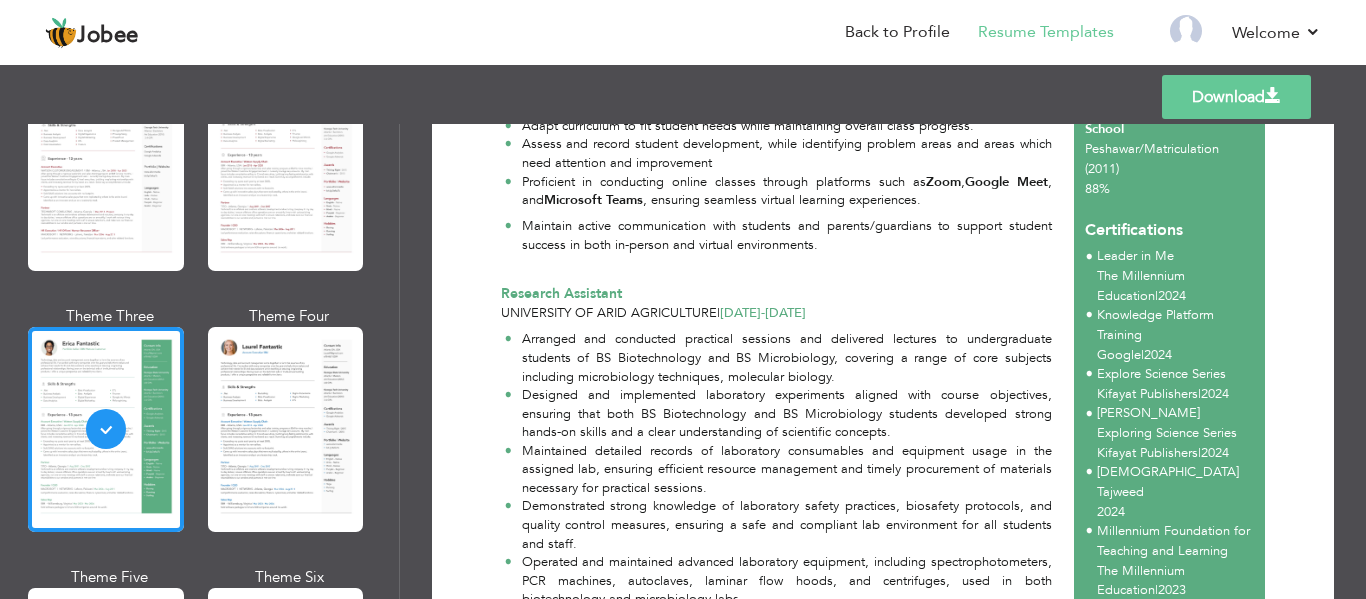 scroll, scrollTop: 700, scrollLeft: 0, axis: vertical 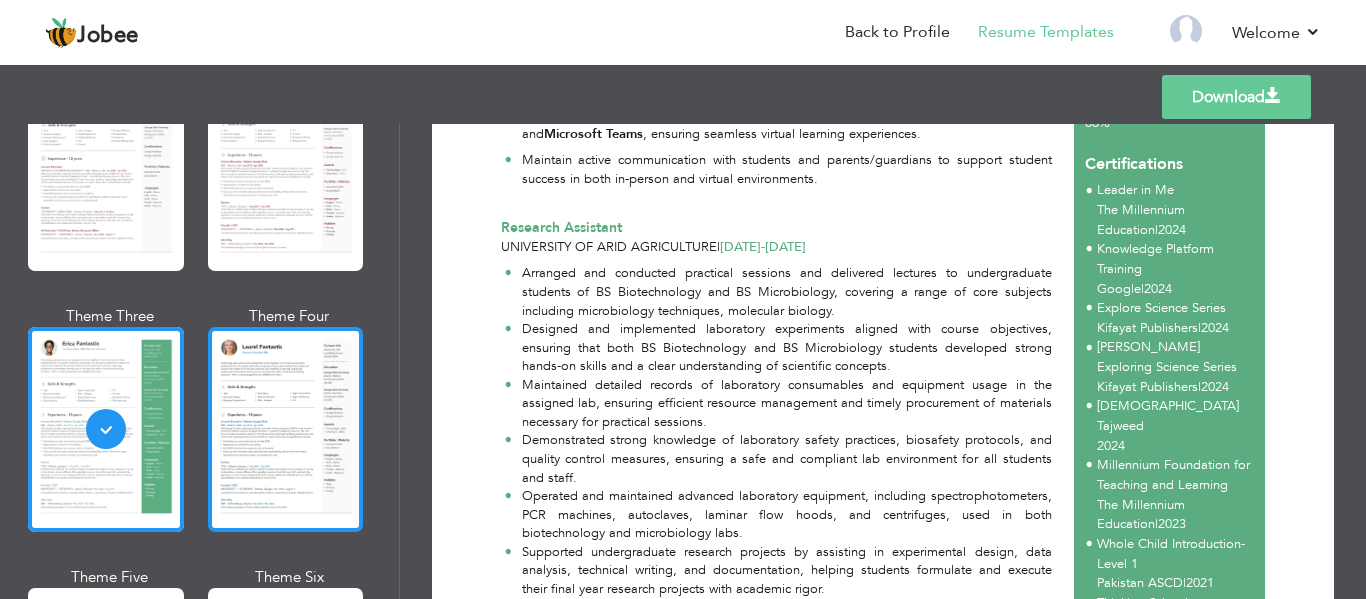 click at bounding box center (286, 429) 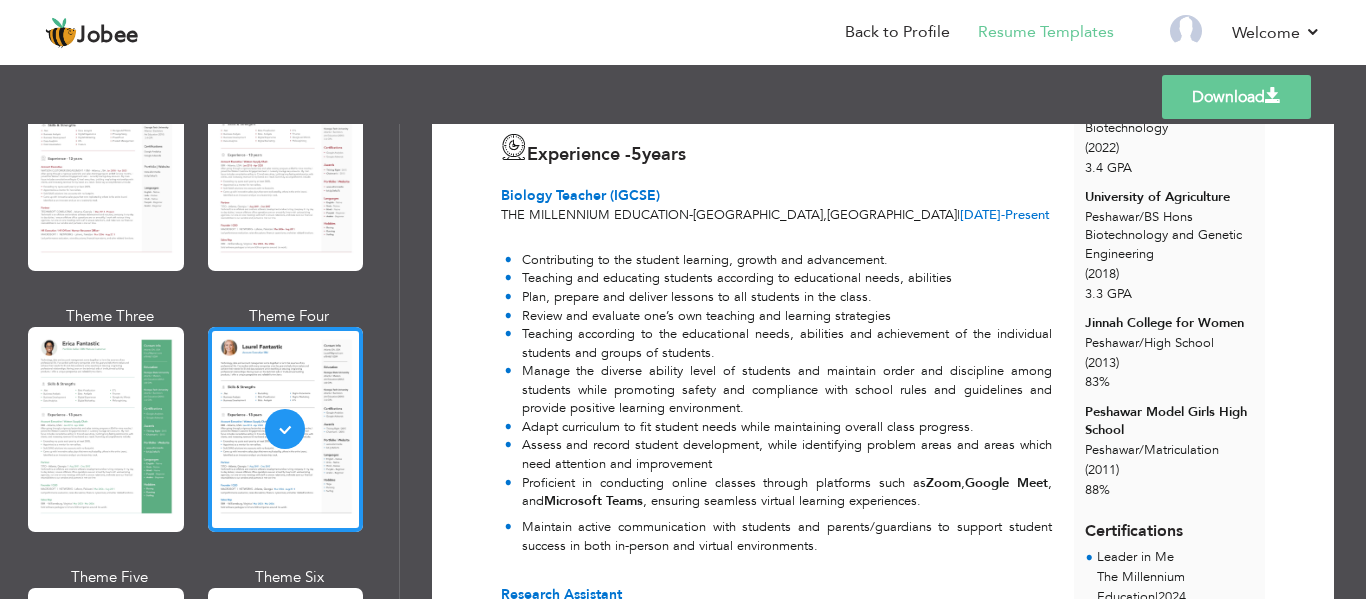 scroll, scrollTop: 400, scrollLeft: 0, axis: vertical 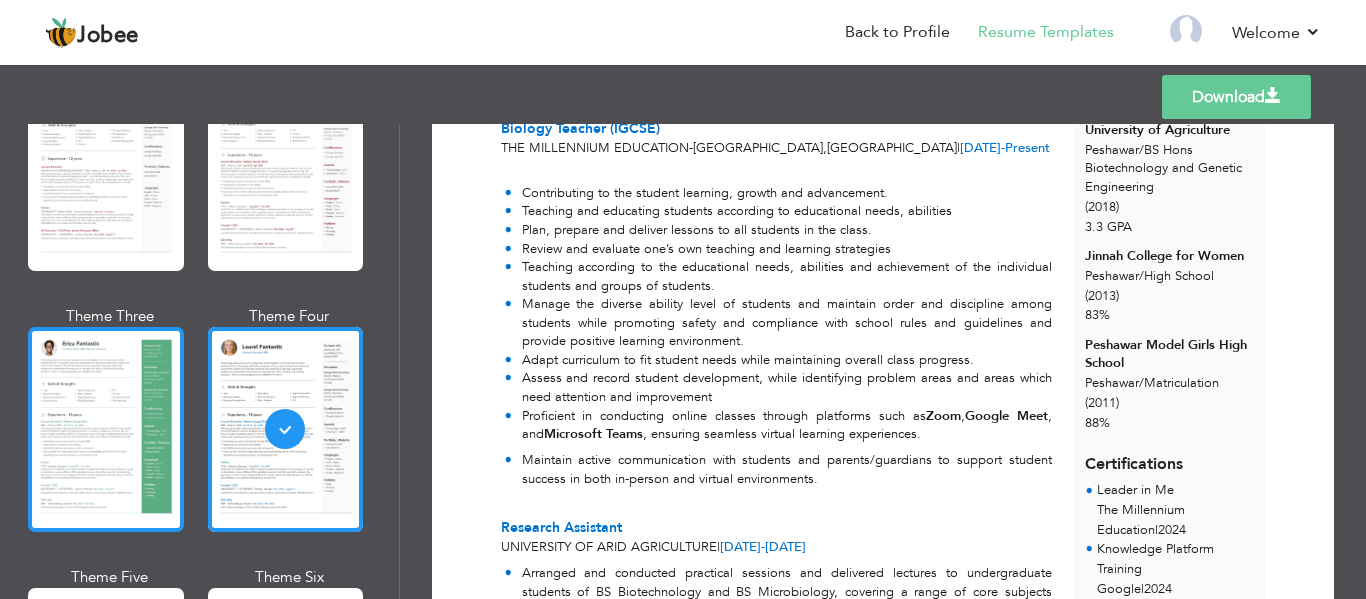 click at bounding box center [106, 429] 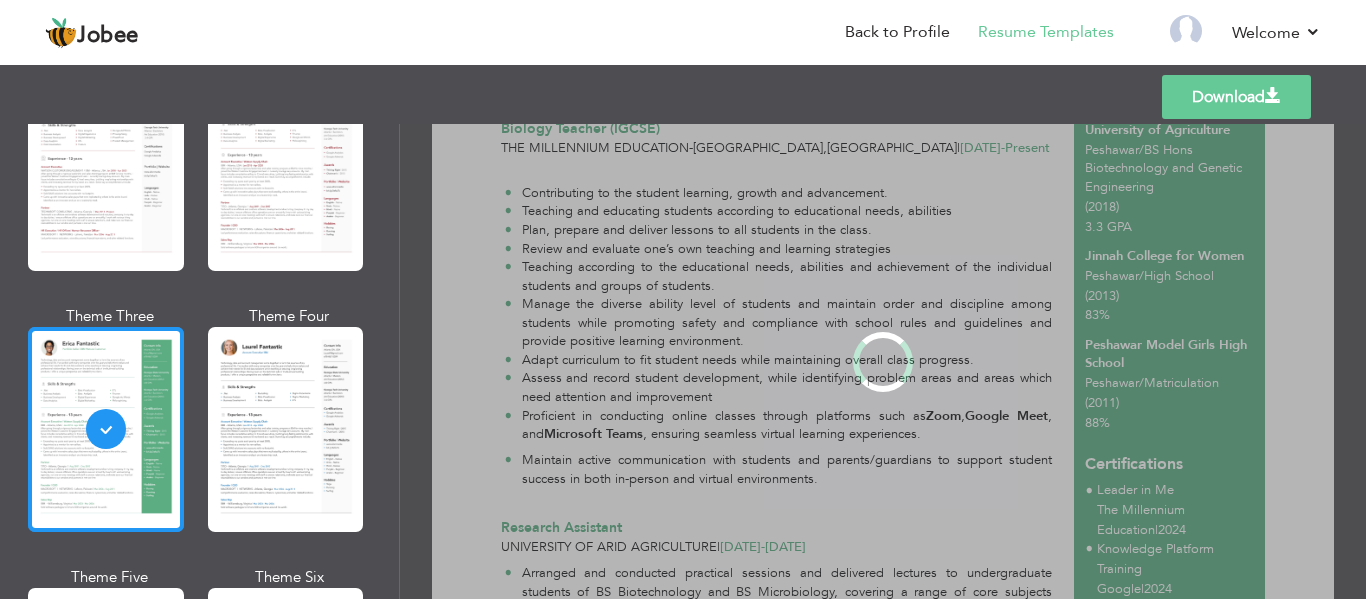scroll, scrollTop: 0, scrollLeft: 0, axis: both 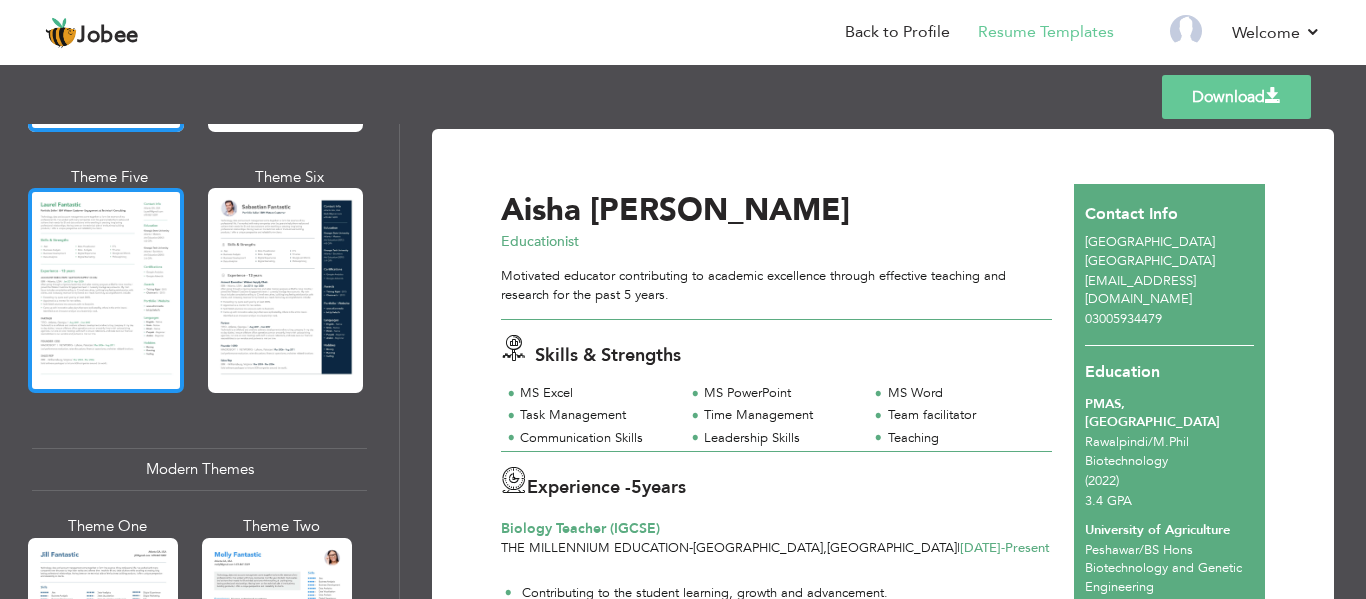 click at bounding box center (106, 290) 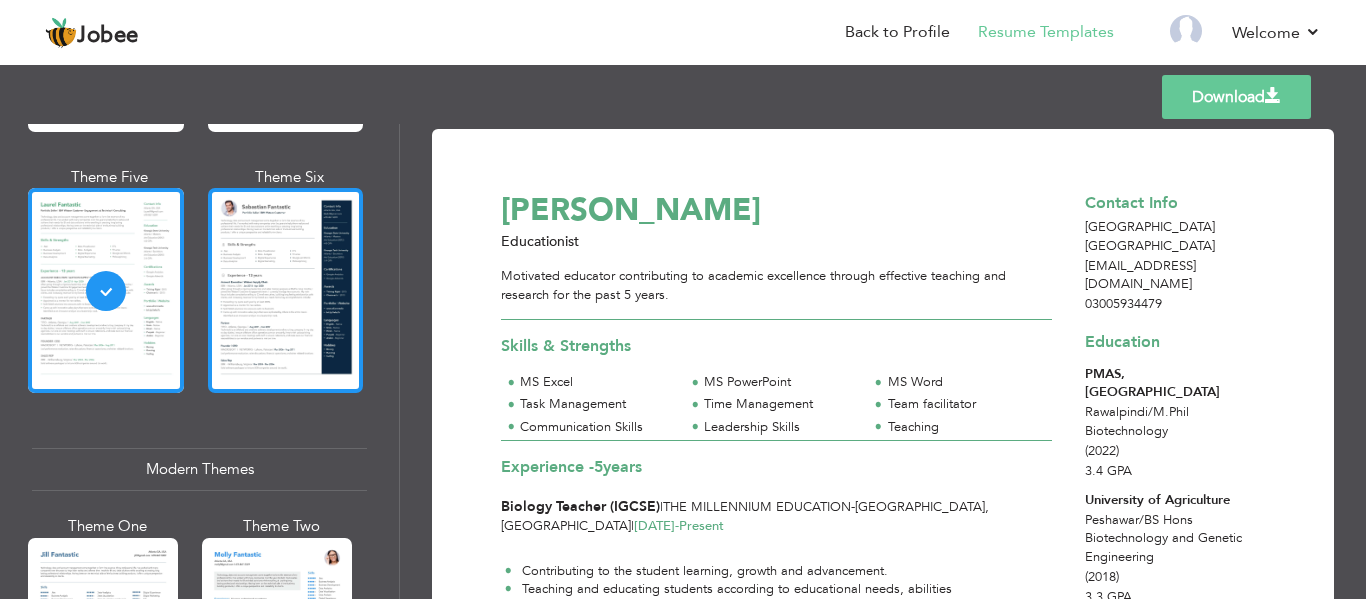 click at bounding box center [286, 290] 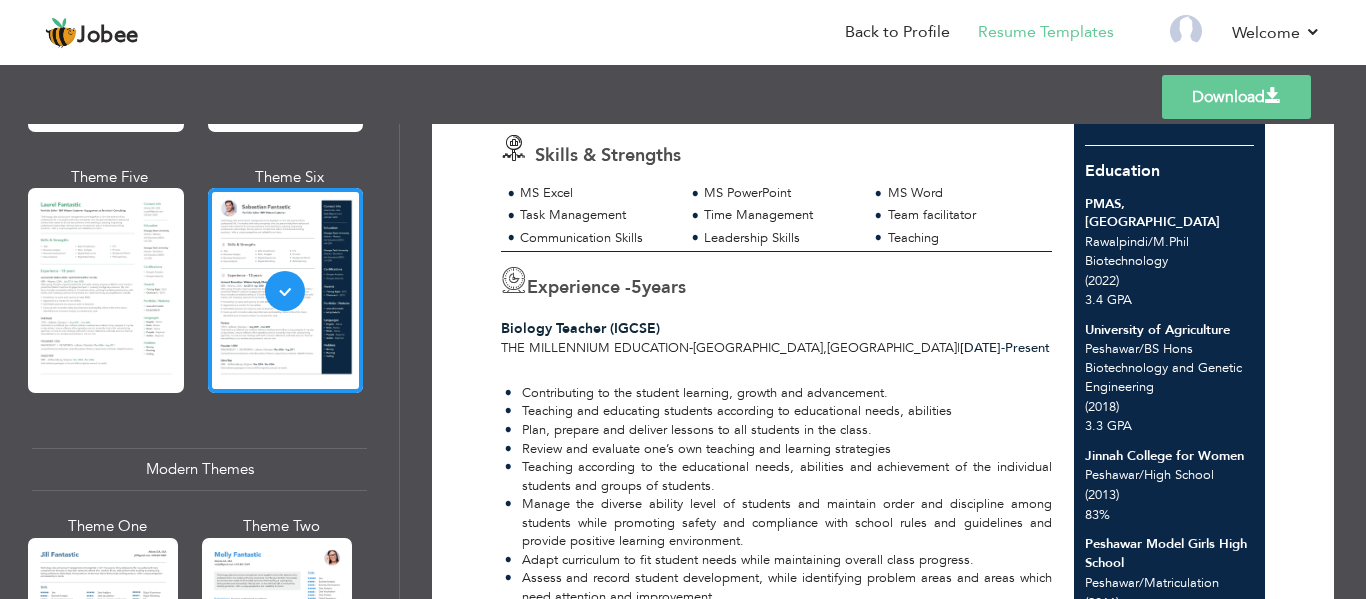 scroll, scrollTop: 100, scrollLeft: 0, axis: vertical 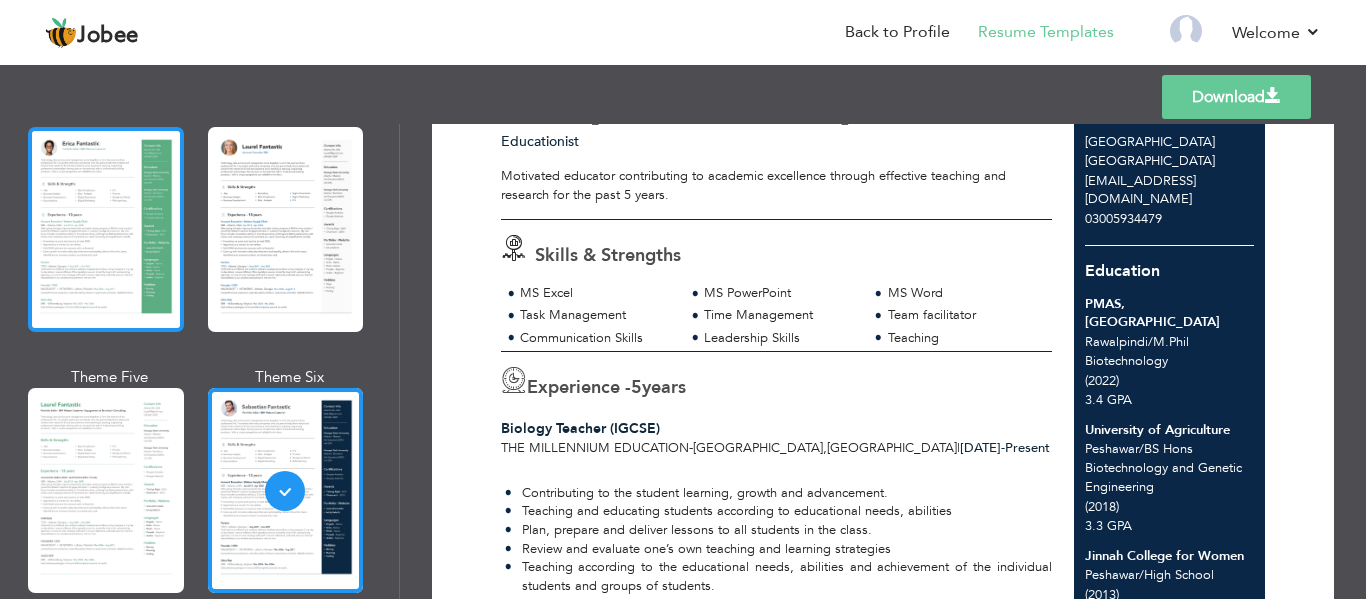 click at bounding box center (106, 229) 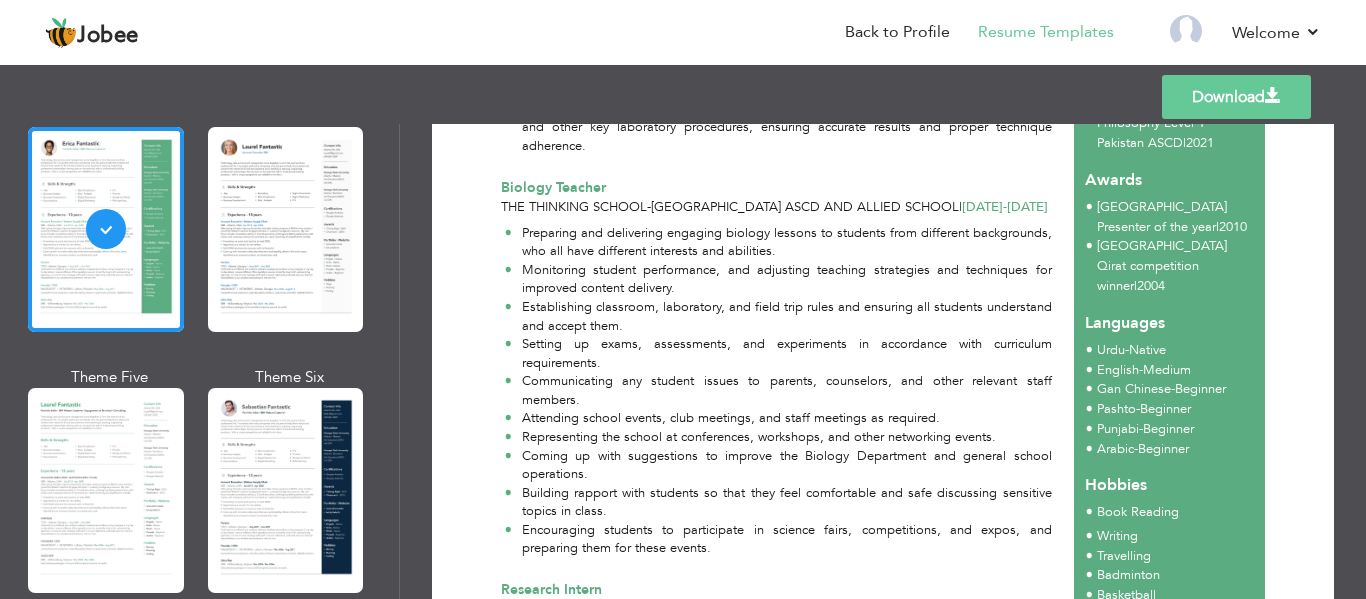 scroll, scrollTop: 1299, scrollLeft: 0, axis: vertical 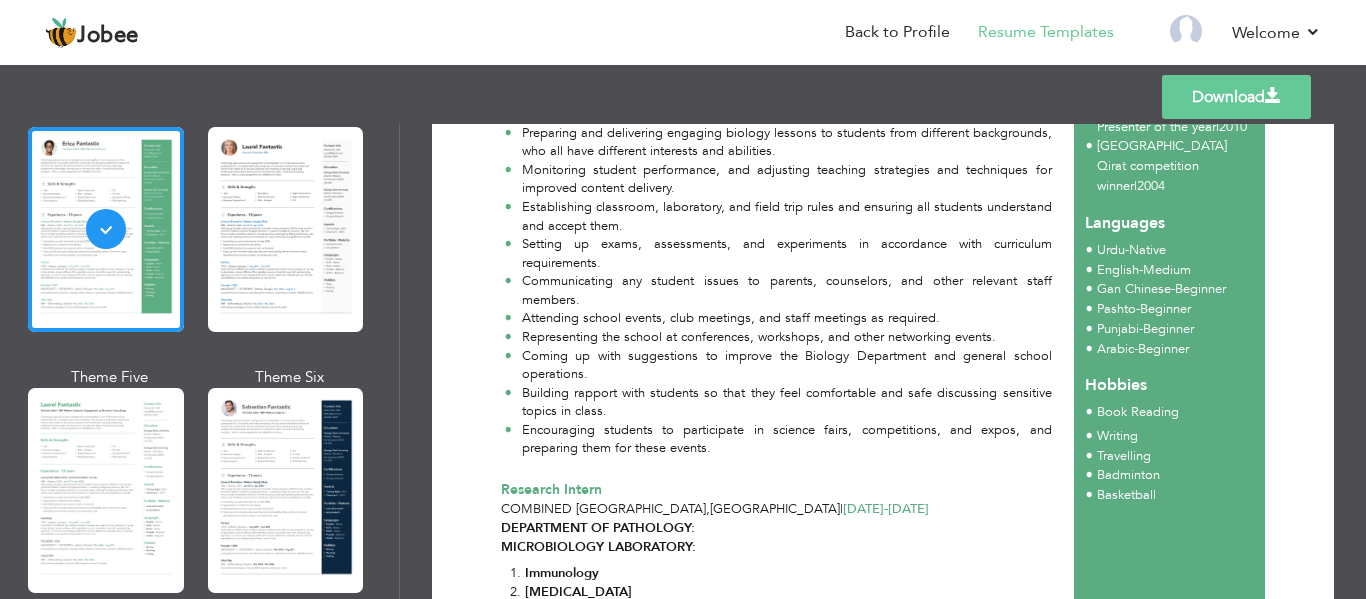 click on "English  -  Medium" at bounding box center (1161, 271) 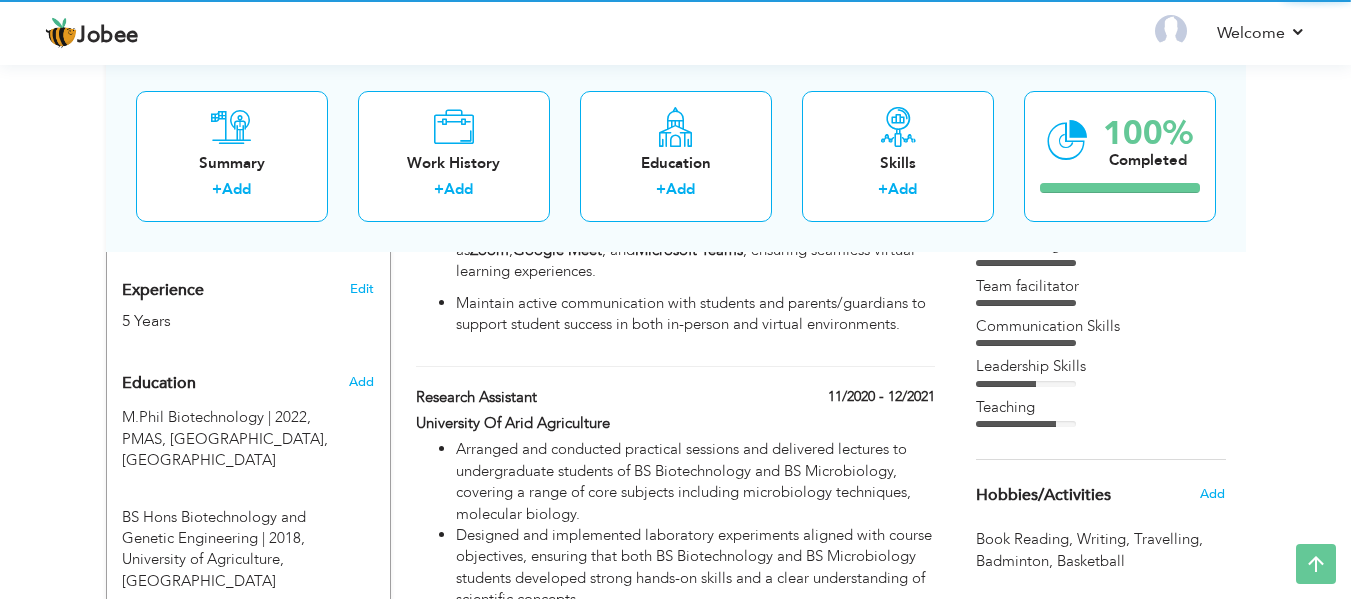 scroll, scrollTop: 0, scrollLeft: 0, axis: both 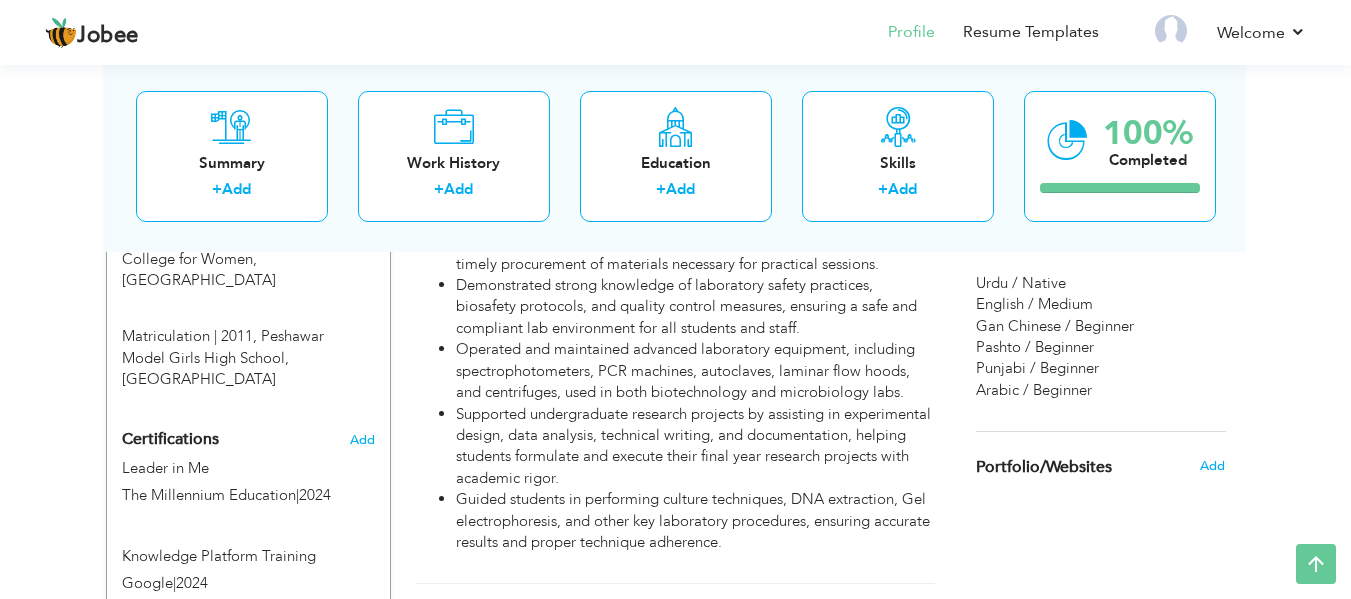 click on "Pashto / Beginner" at bounding box center (1035, 347) 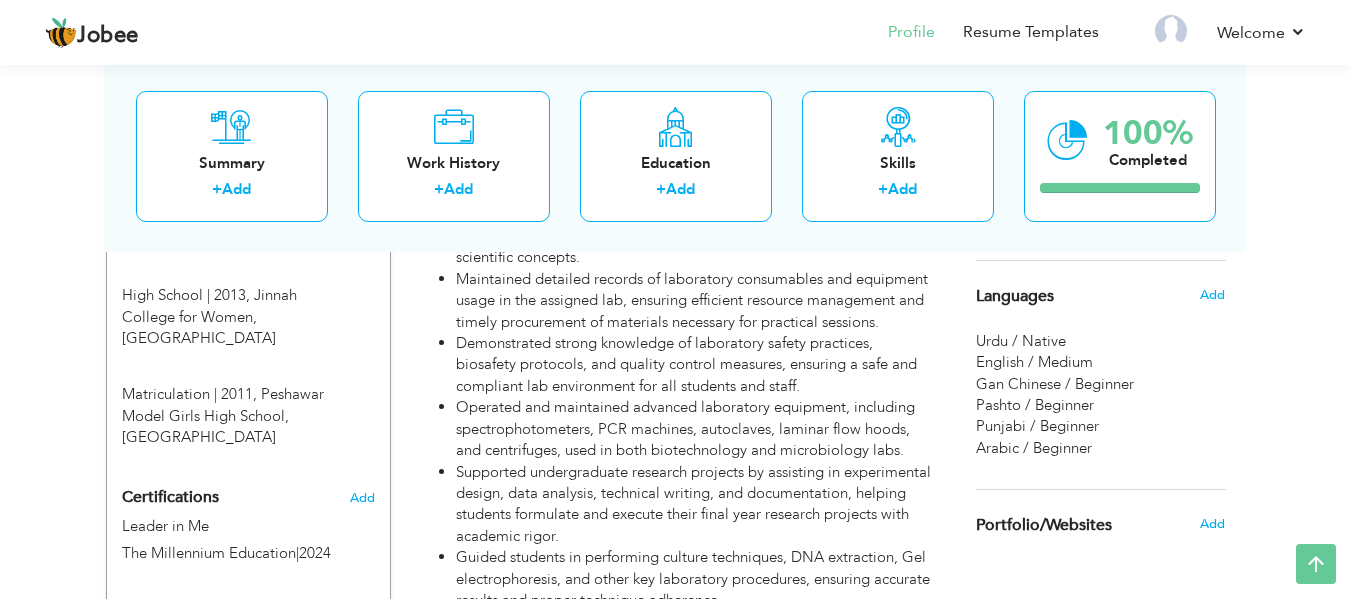 scroll, scrollTop: 1040, scrollLeft: 0, axis: vertical 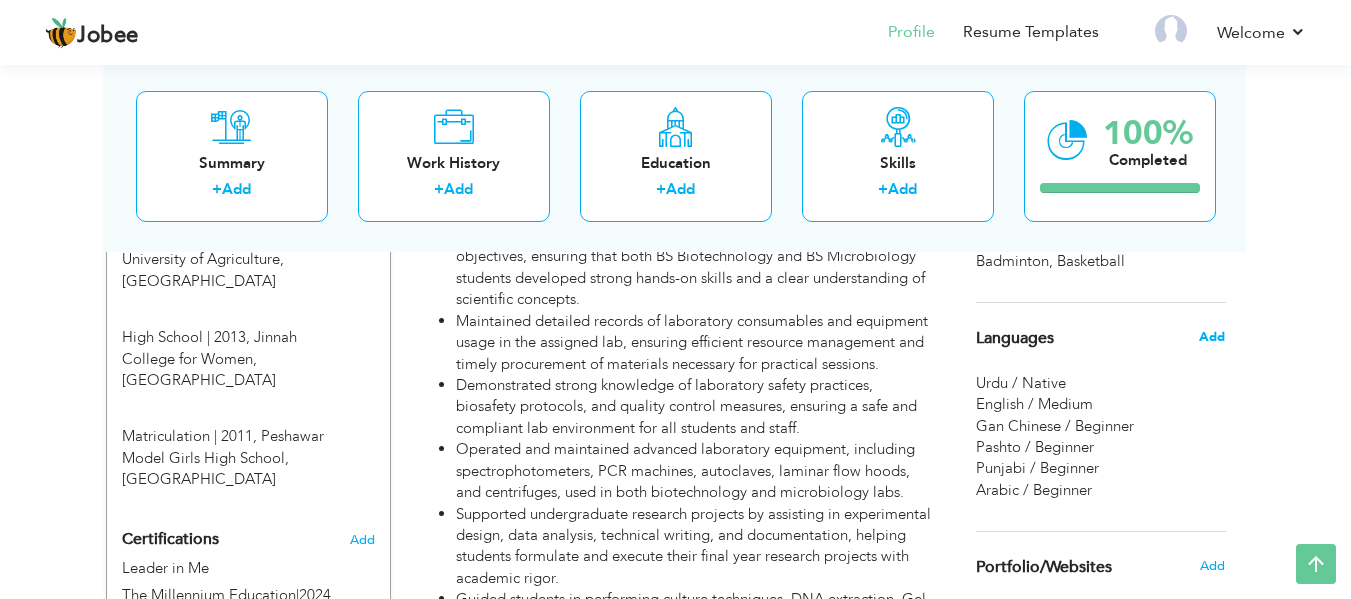 click on "Add" at bounding box center [1212, 337] 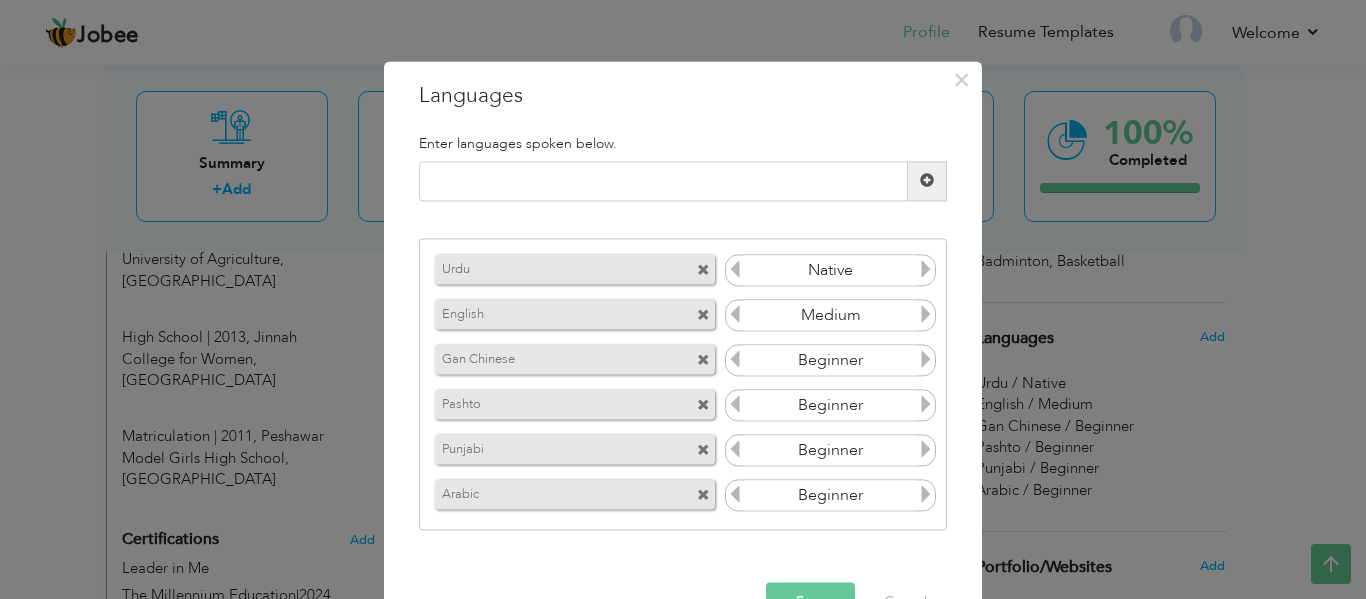 click at bounding box center [703, 361] 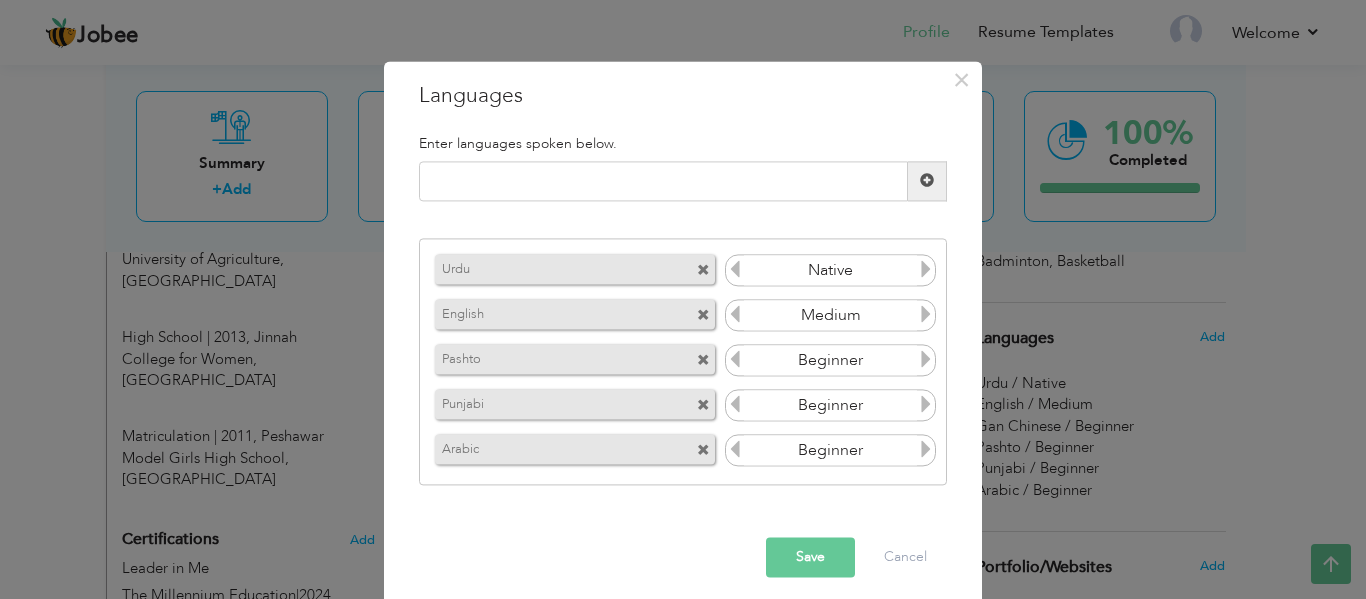 click on "Medium" at bounding box center (830, 316) 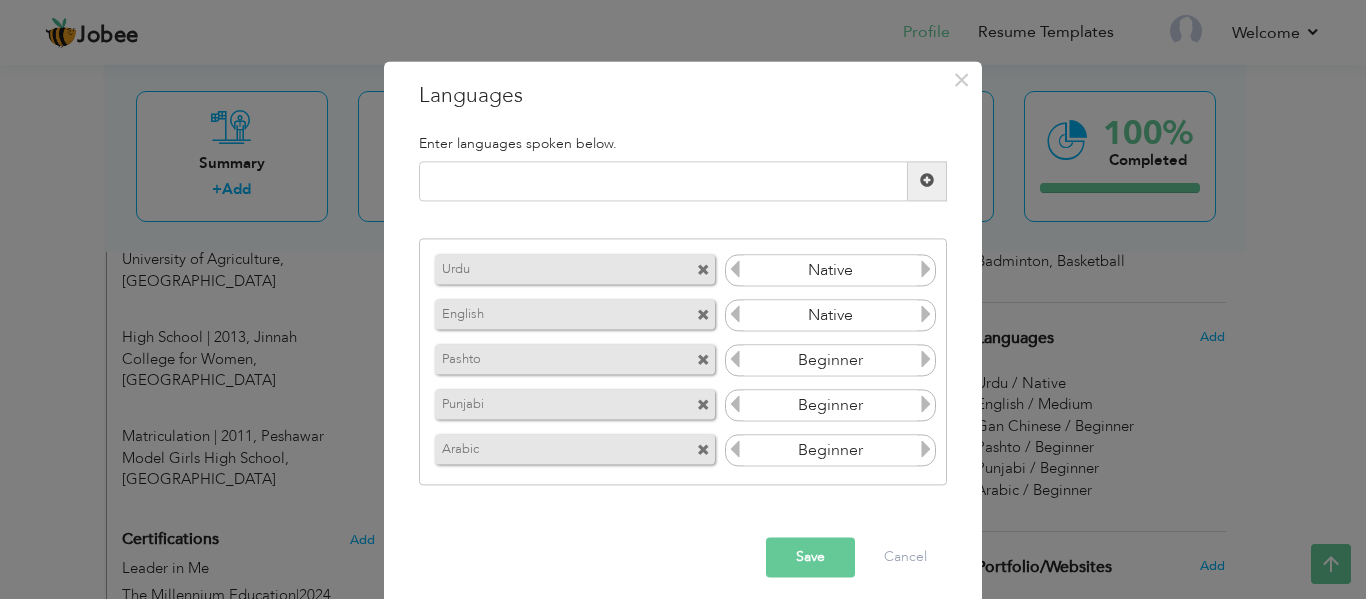 click at bounding box center (926, 315) 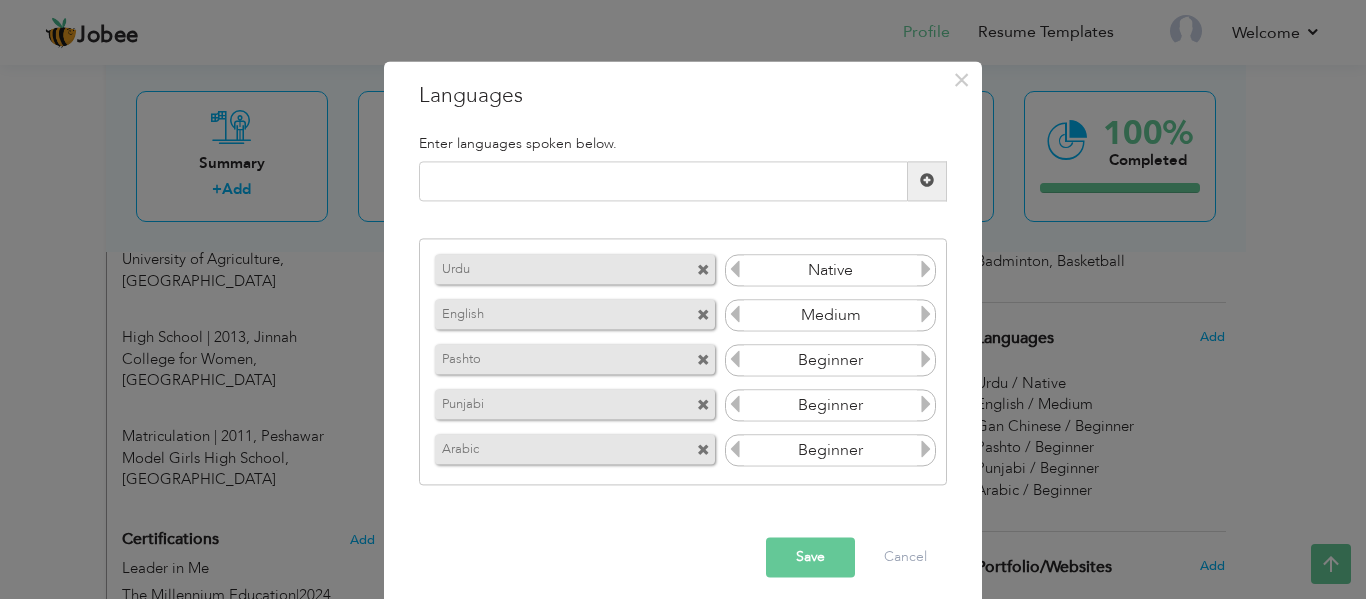 click at bounding box center [735, 315] 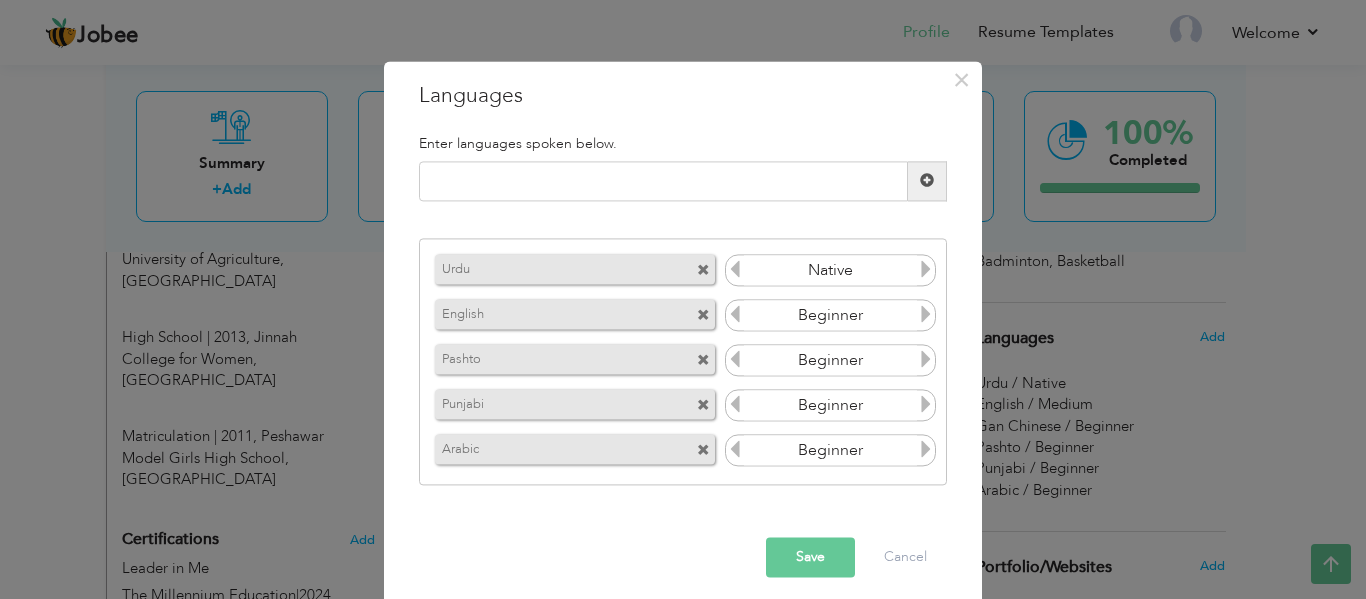 click at bounding box center [735, 315] 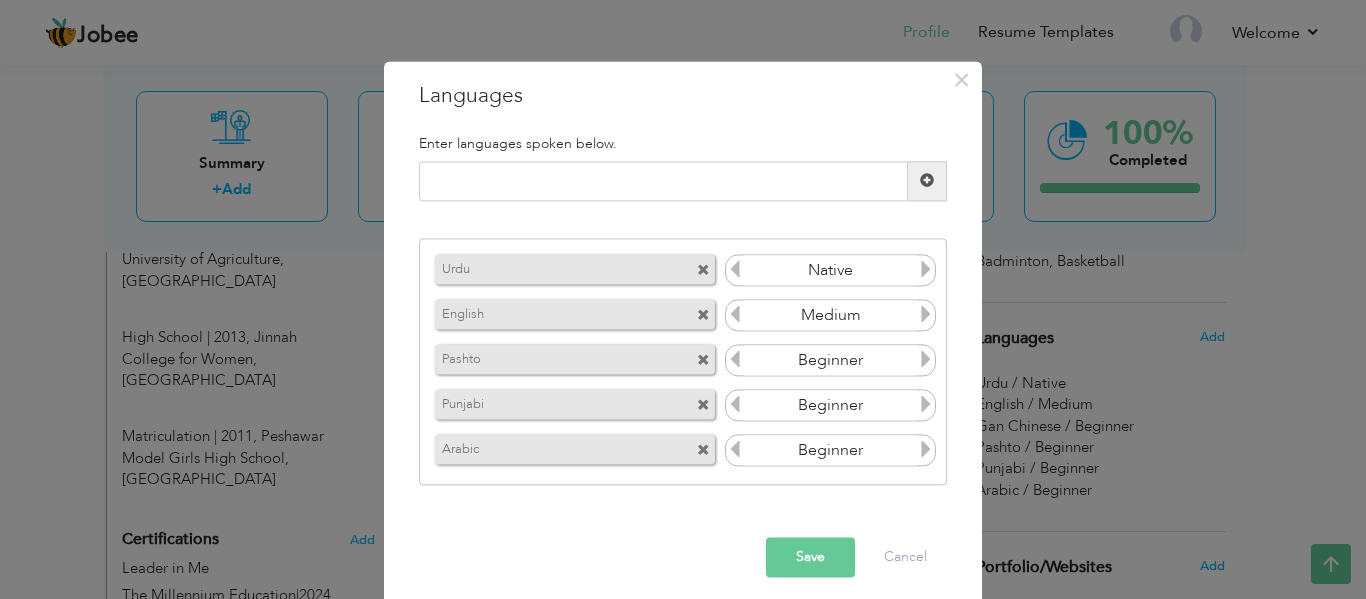 click at bounding box center [926, 315] 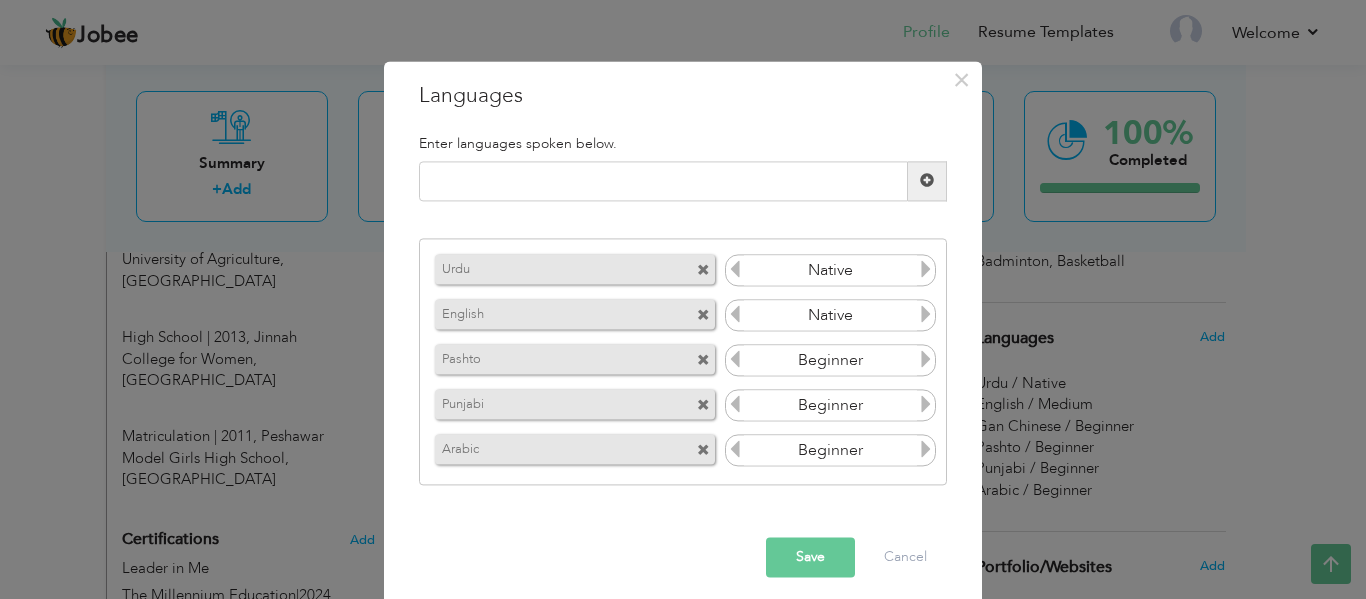 click on "Medium" at bounding box center [830, 316] 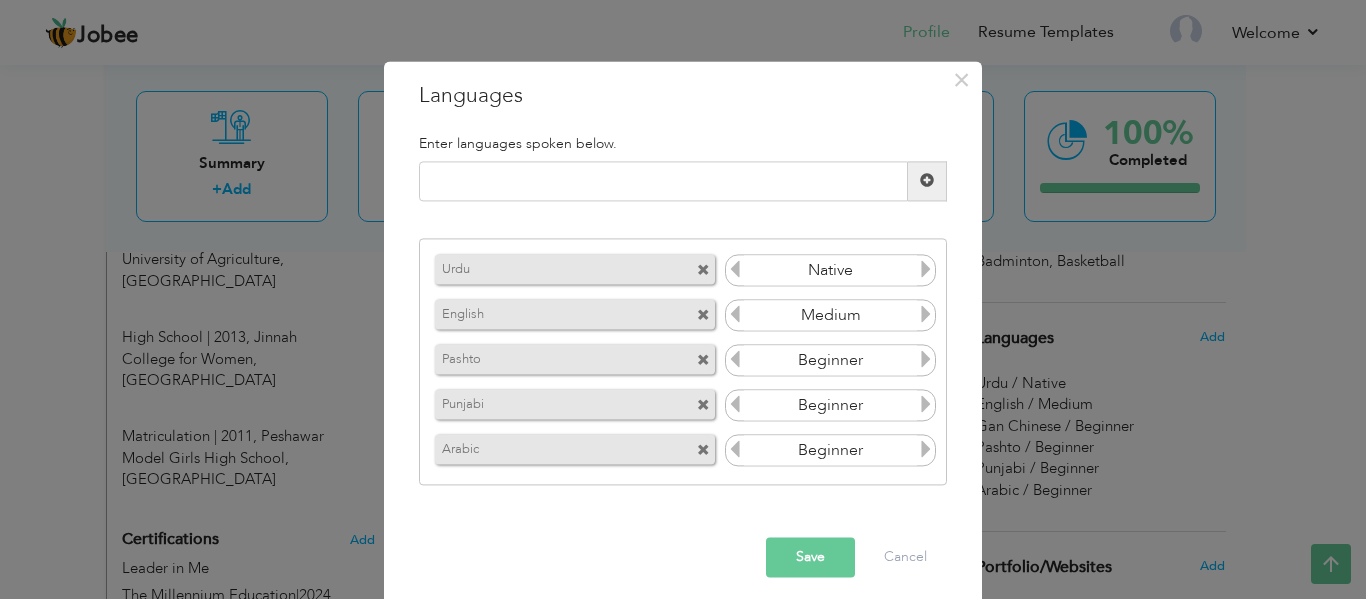 click on "Medium" at bounding box center (830, 316) 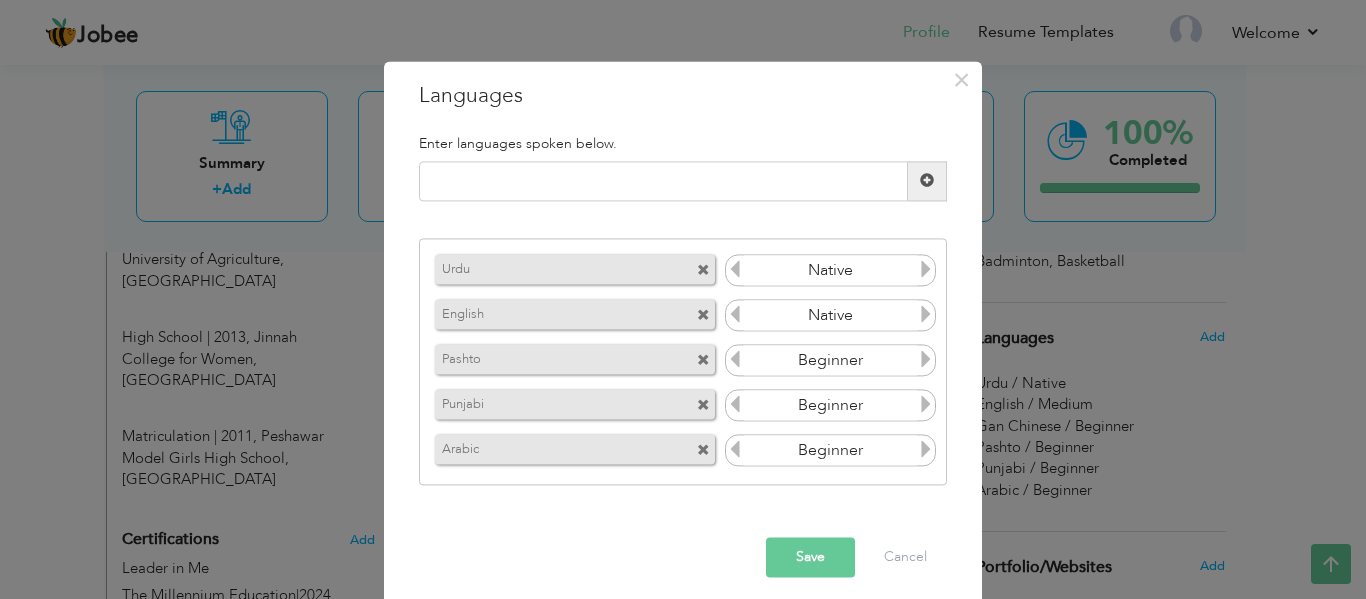 click on "Save" at bounding box center (810, 557) 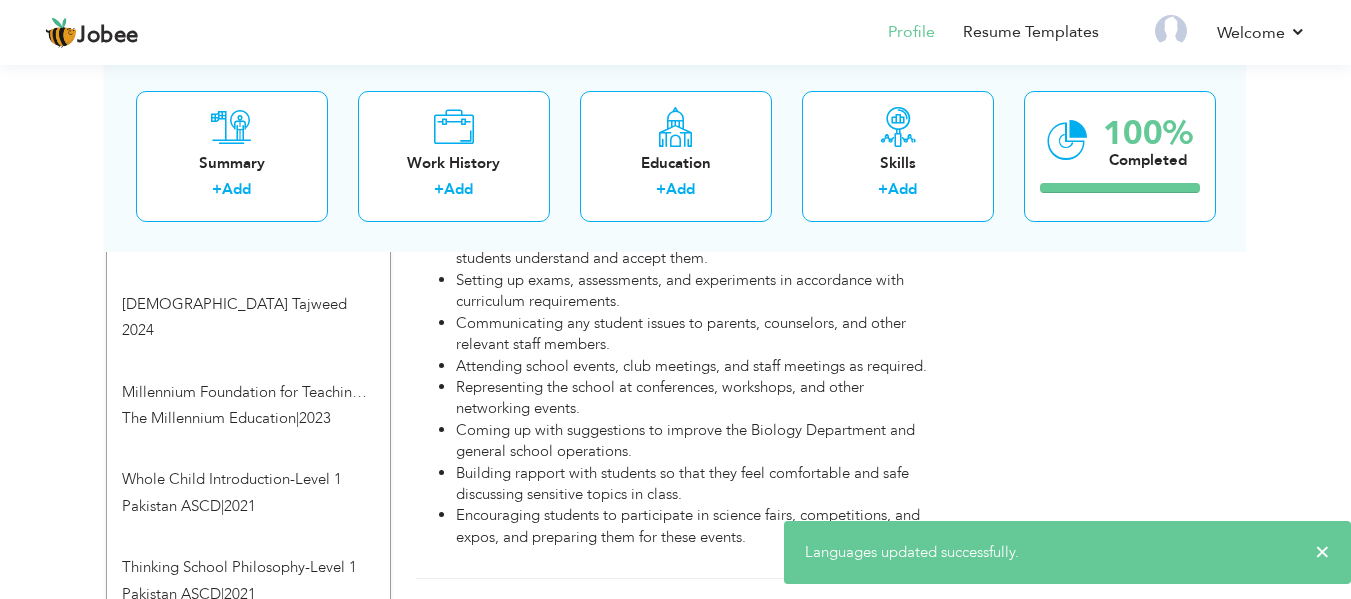scroll, scrollTop: 1640, scrollLeft: 0, axis: vertical 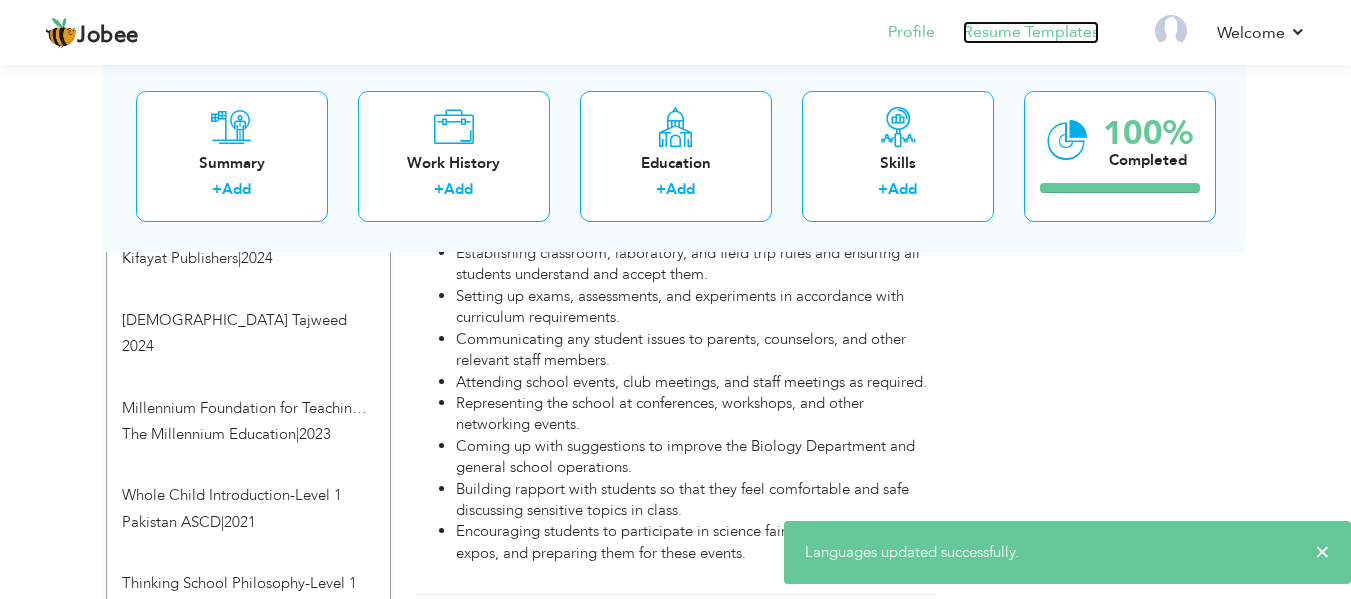 click on "Resume Templates" at bounding box center [1031, 32] 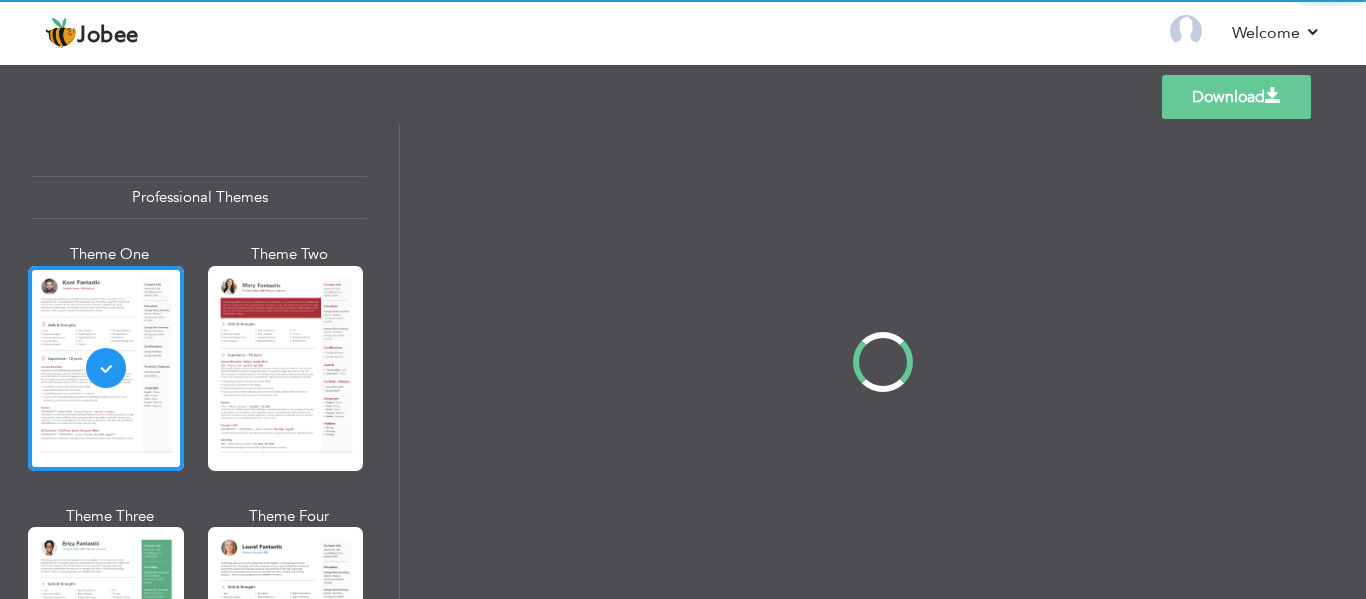 scroll, scrollTop: 0, scrollLeft: 0, axis: both 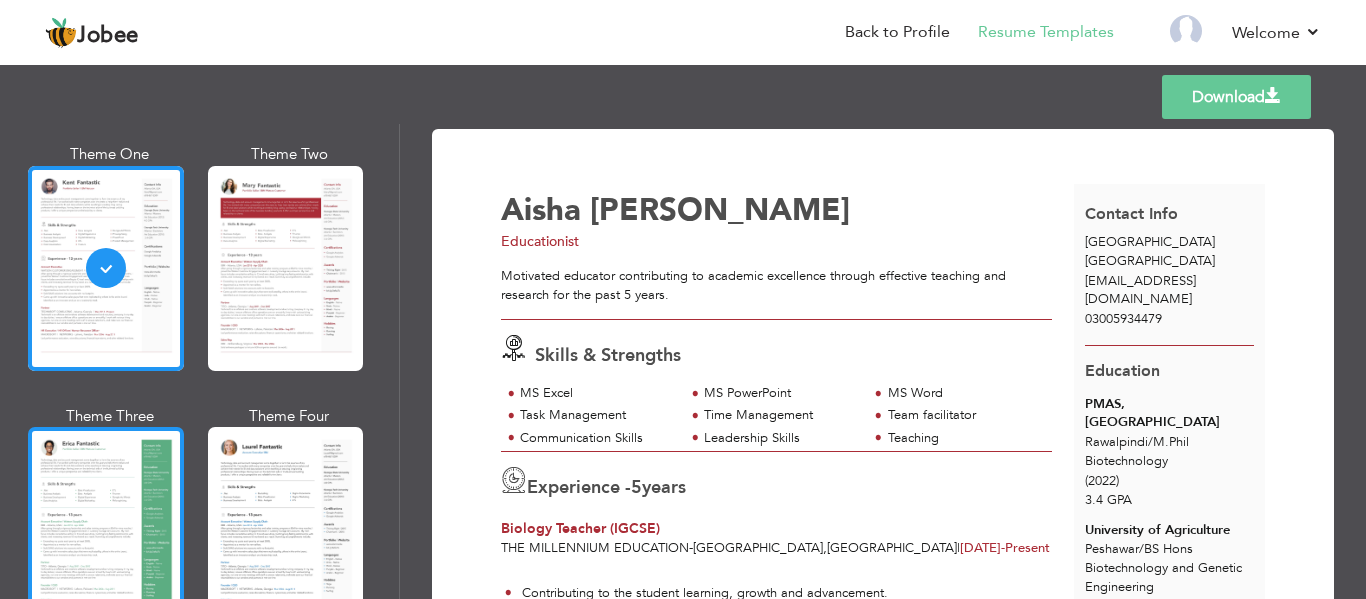 click at bounding box center [106, 529] 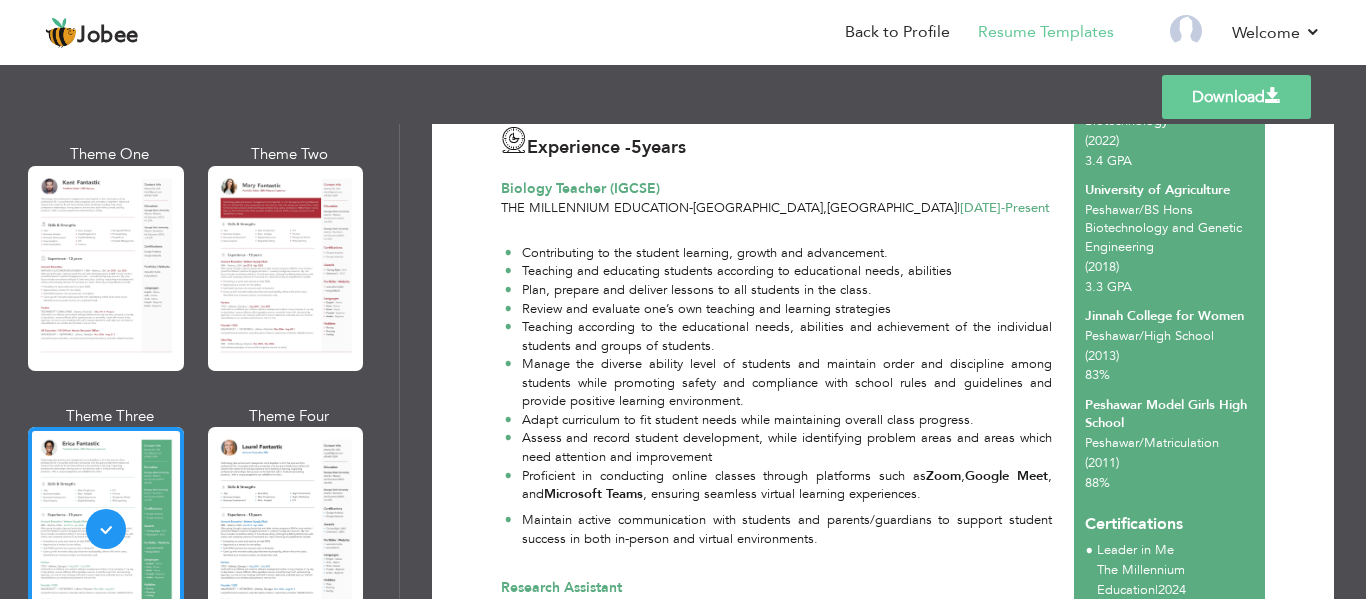 scroll, scrollTop: 400, scrollLeft: 0, axis: vertical 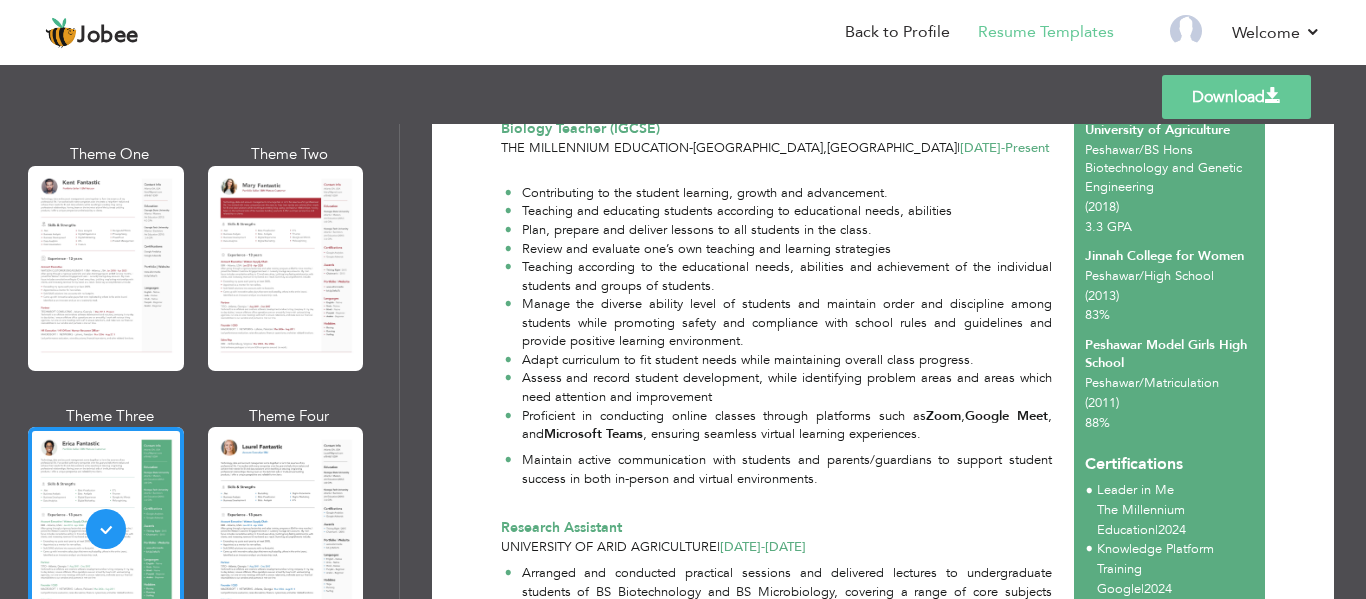 click on "Download" at bounding box center [1236, 97] 